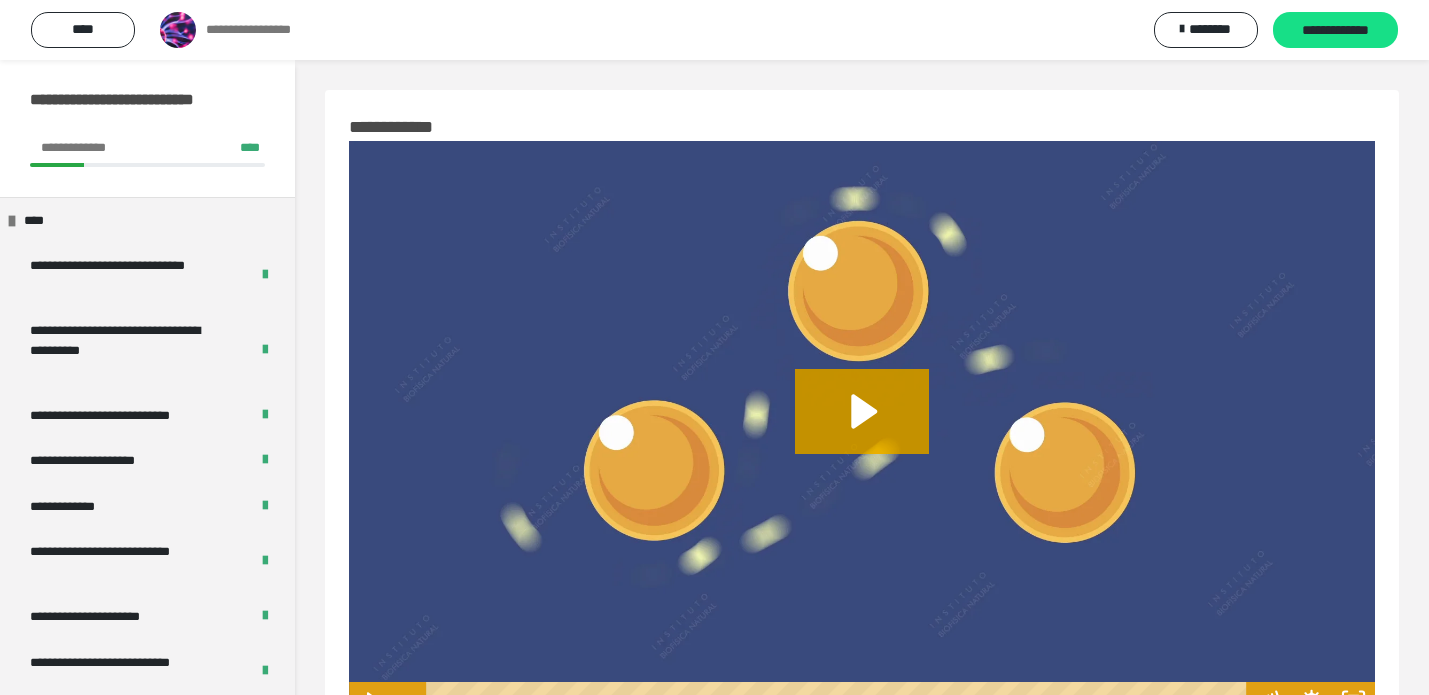 scroll, scrollTop: 644, scrollLeft: 0, axis: vertical 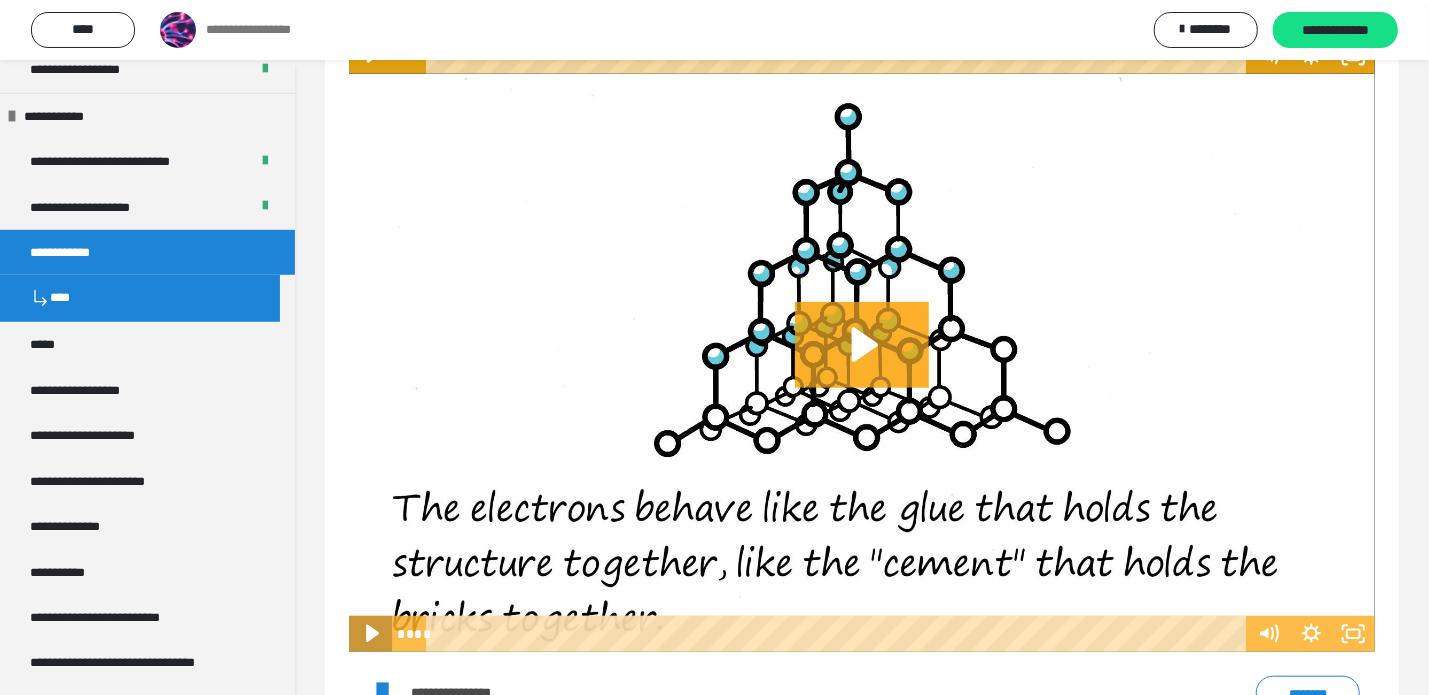 click 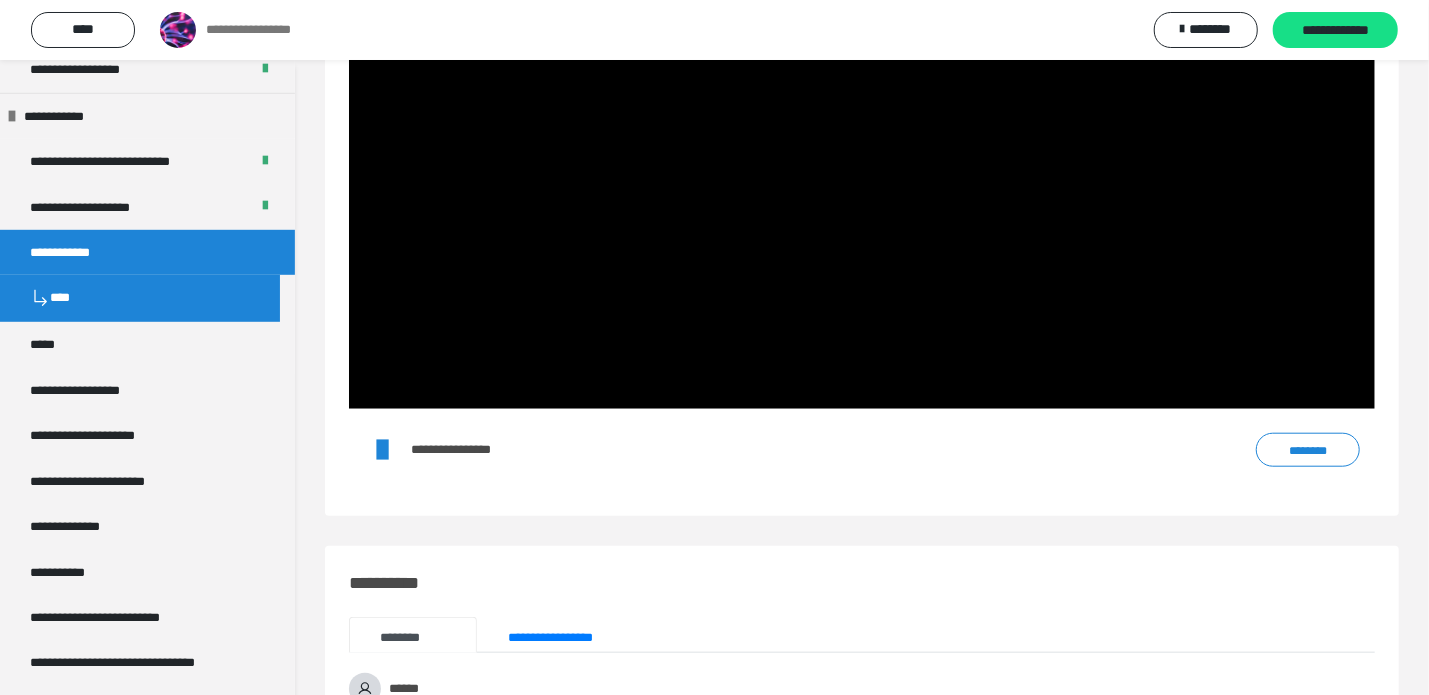 scroll, scrollTop: 893, scrollLeft: 0, axis: vertical 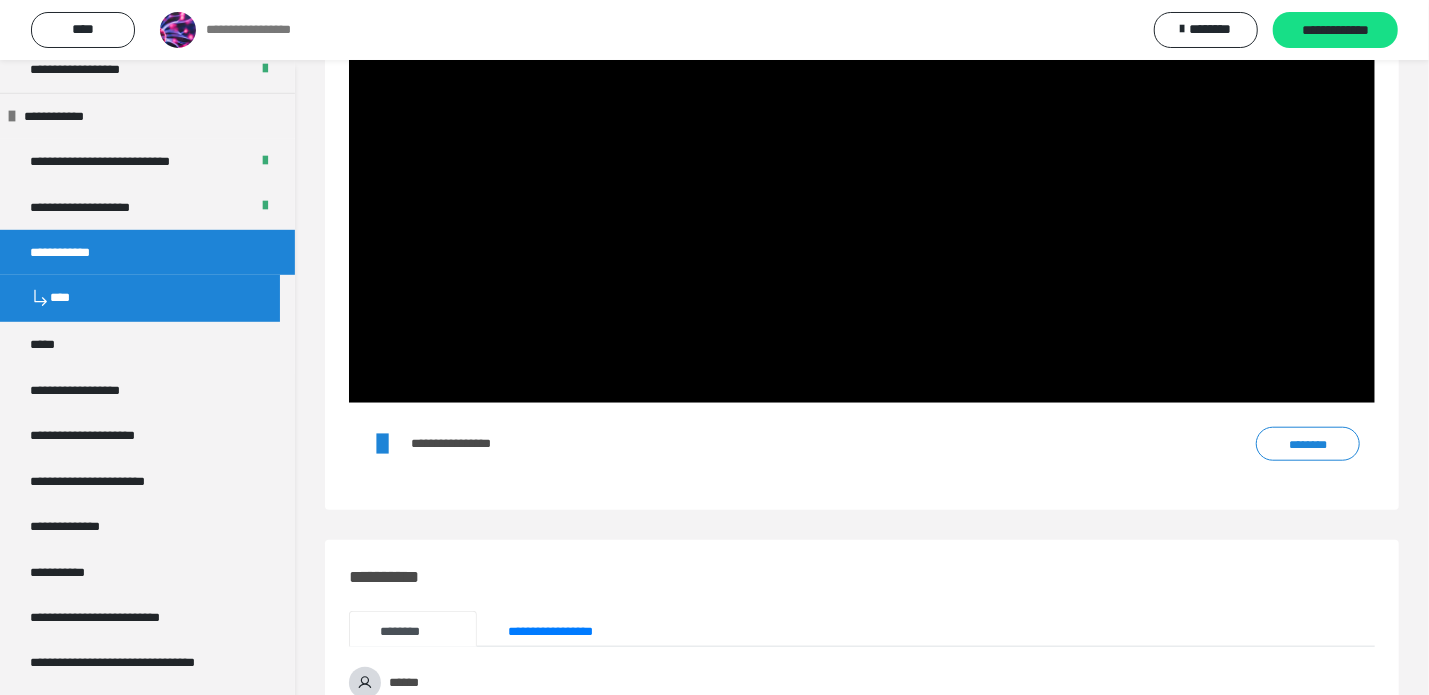 click on "********" at bounding box center (1308, 443) 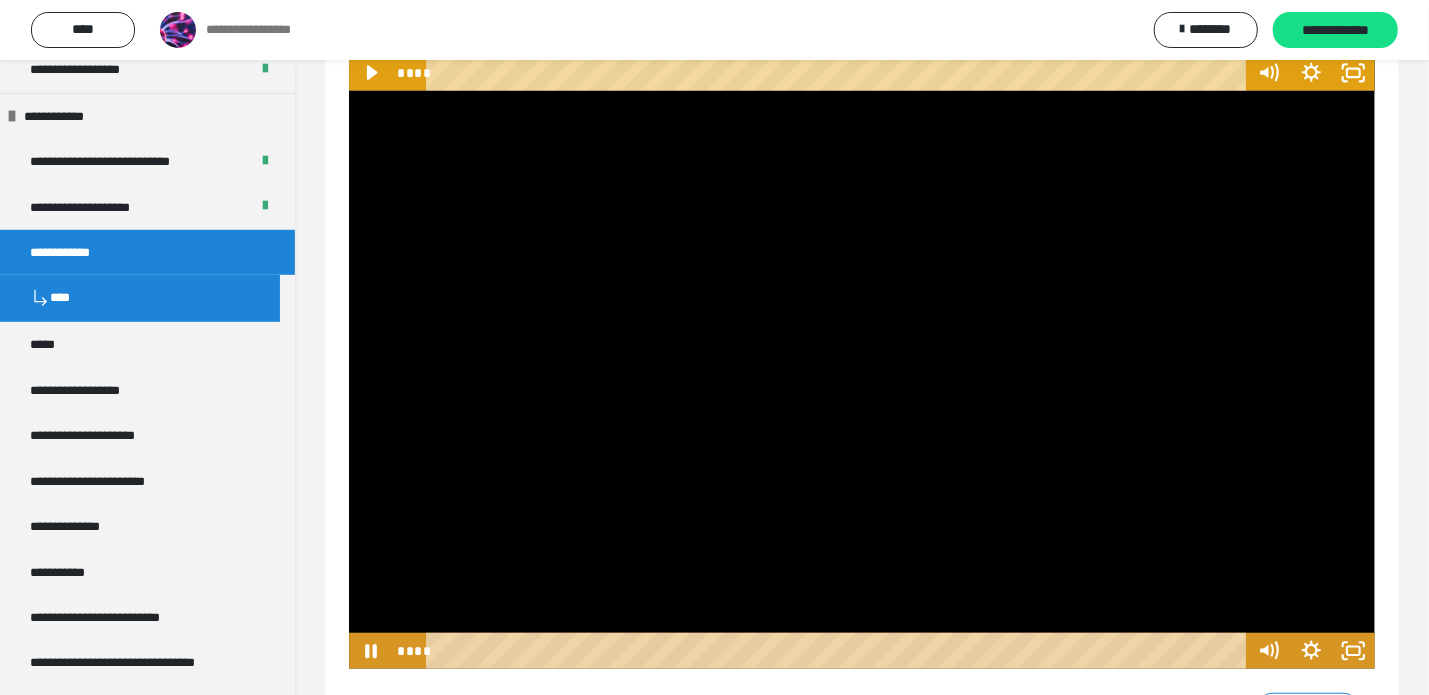 scroll, scrollTop: 633, scrollLeft: 0, axis: vertical 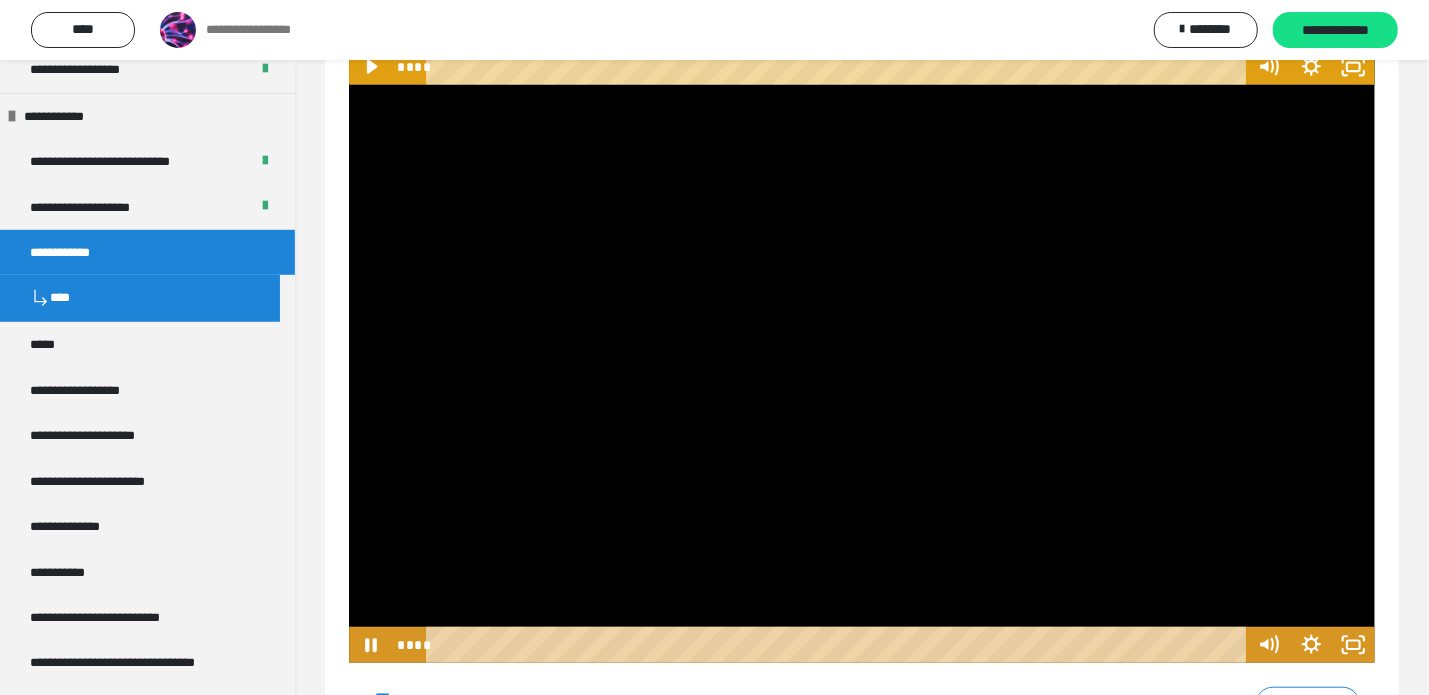 click at bounding box center [862, 373] 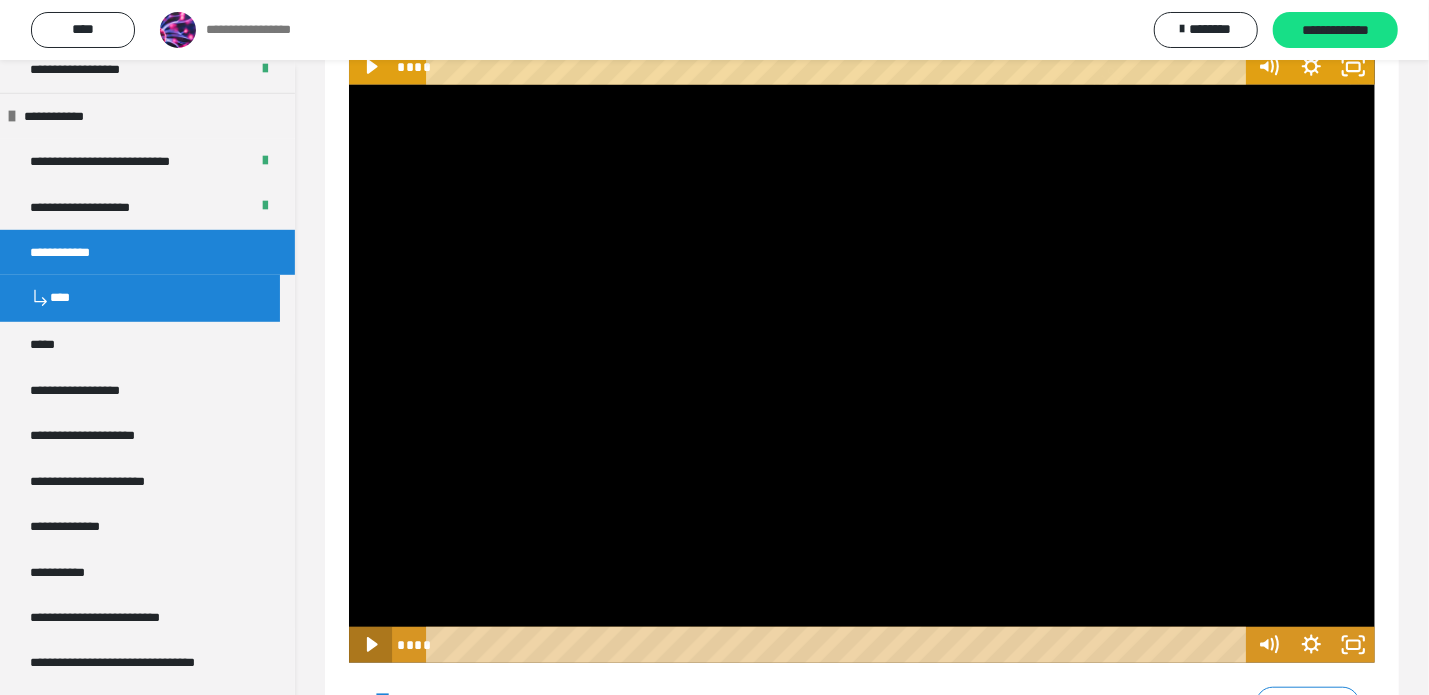 click 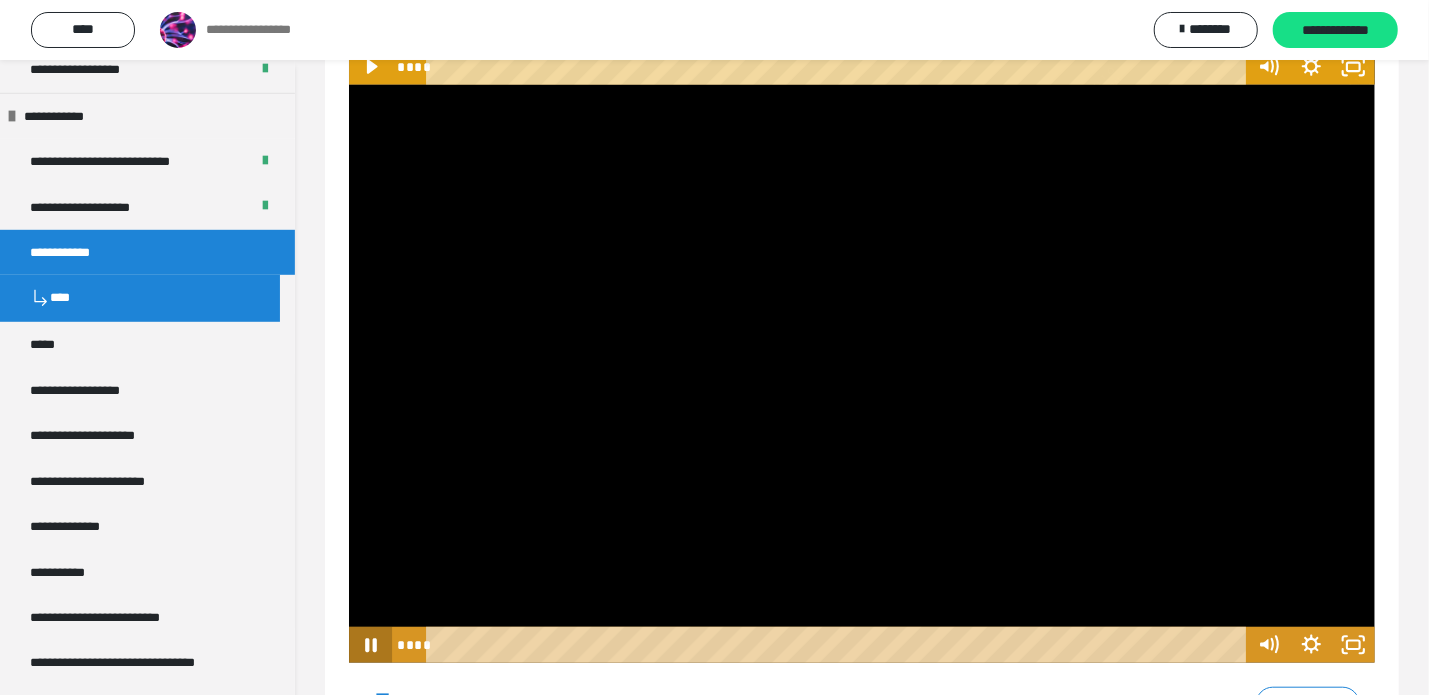 type 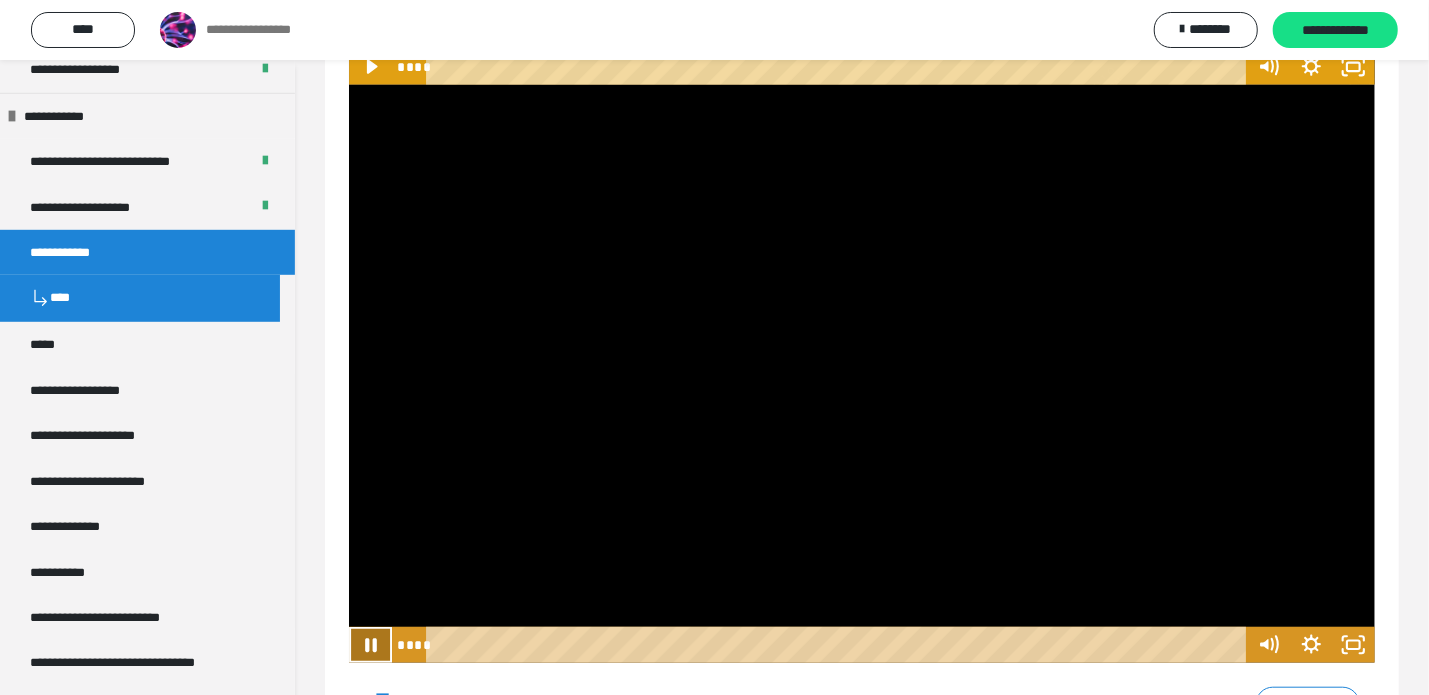 click 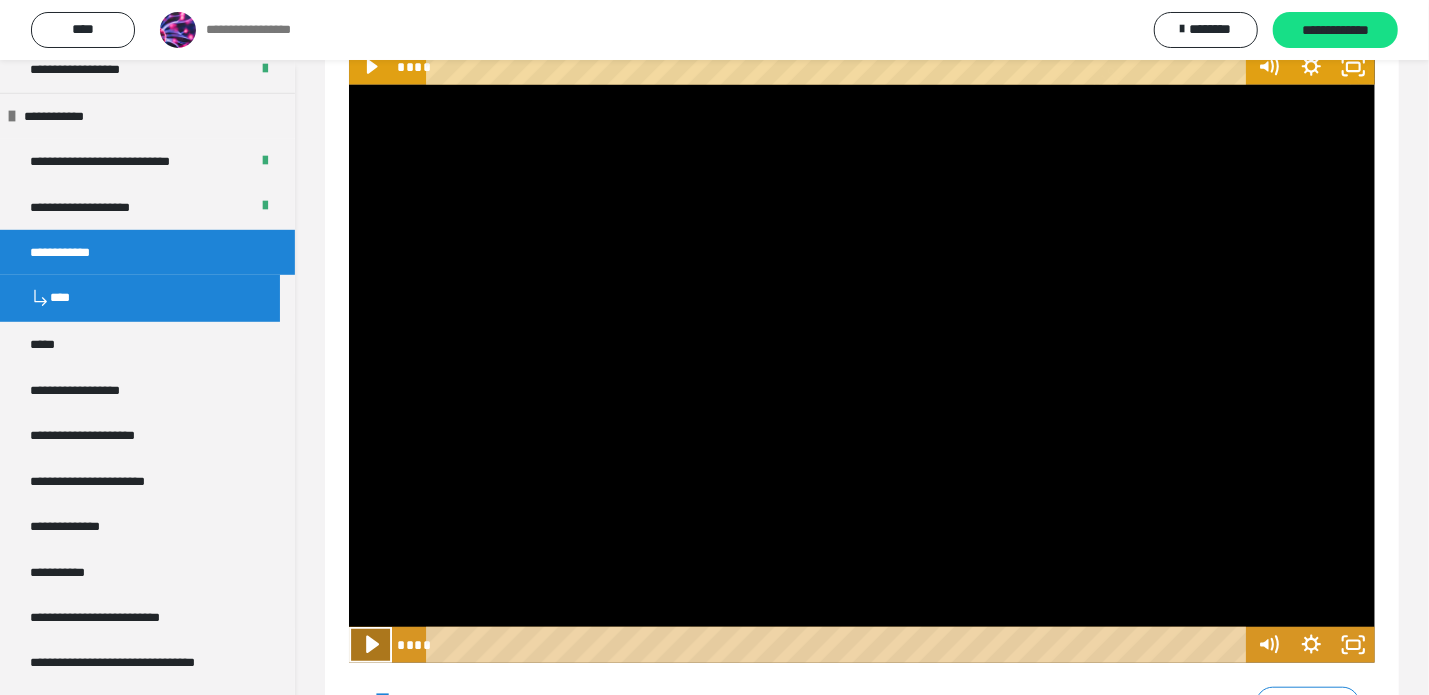 click 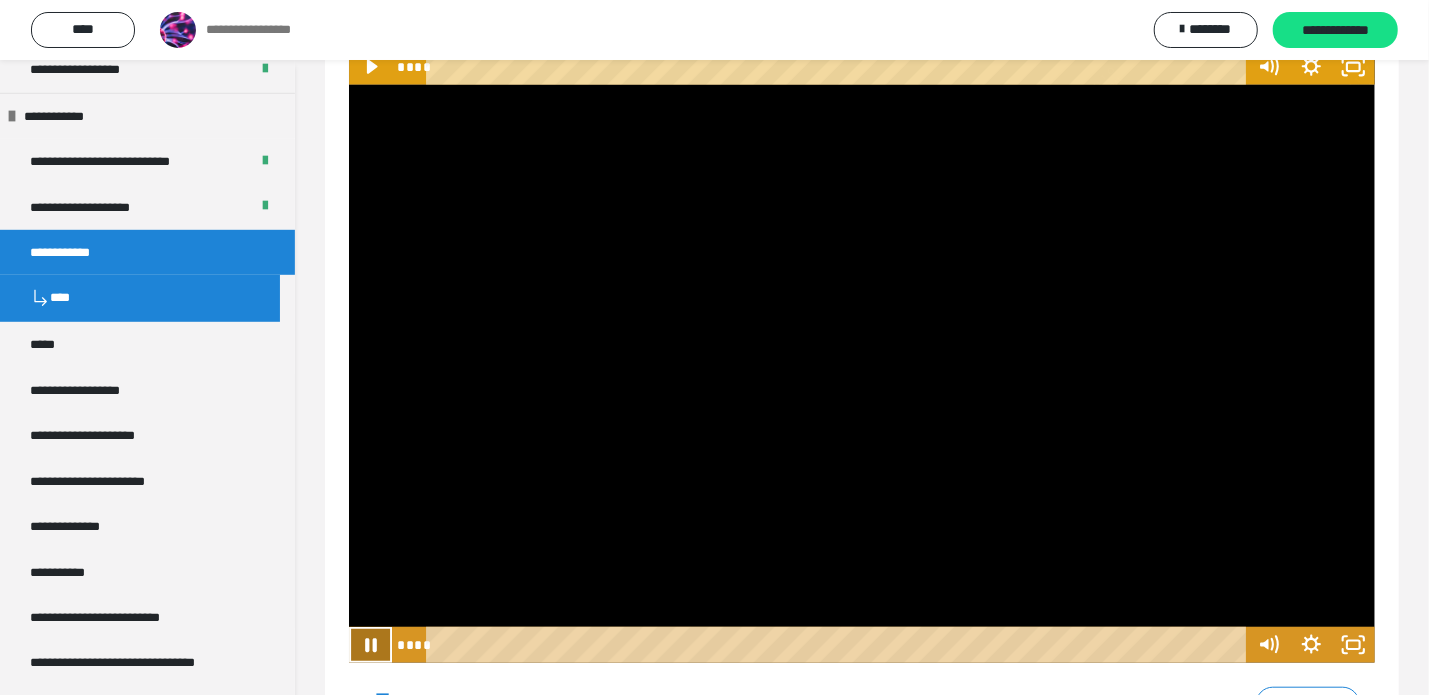 click 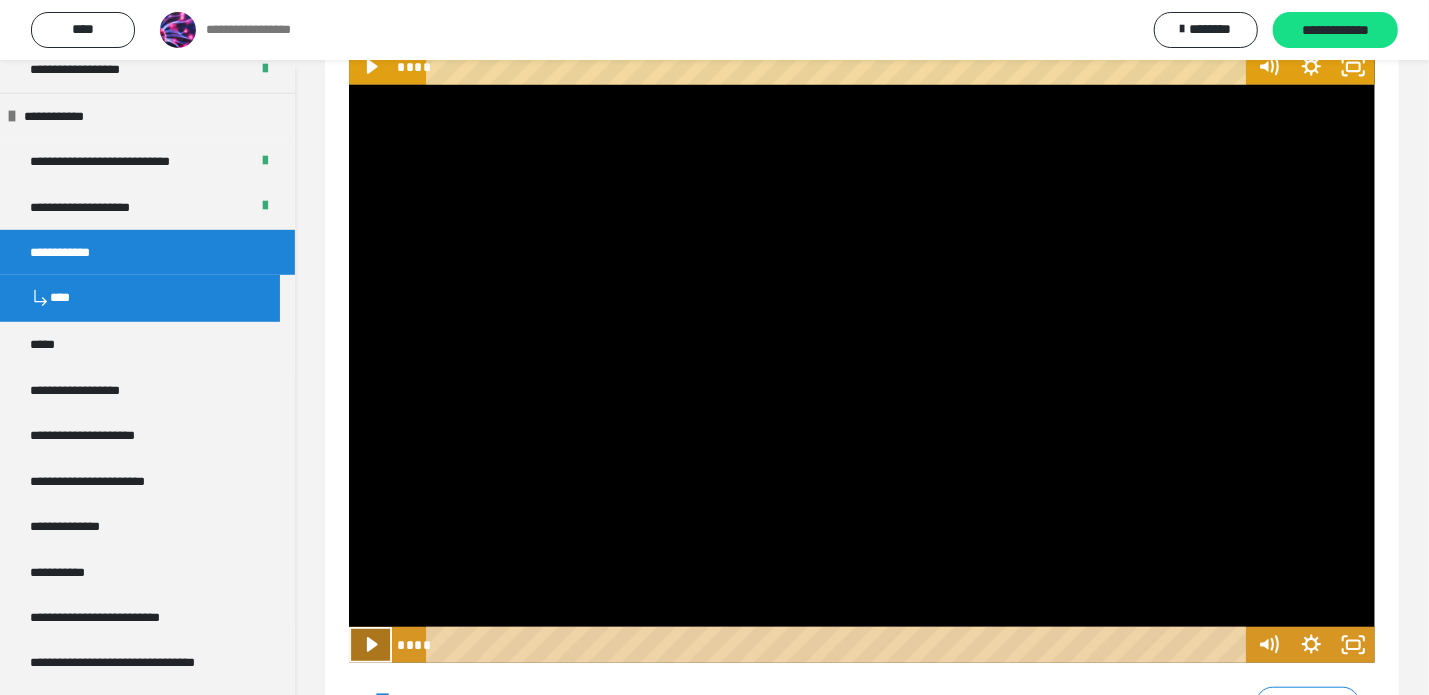 click 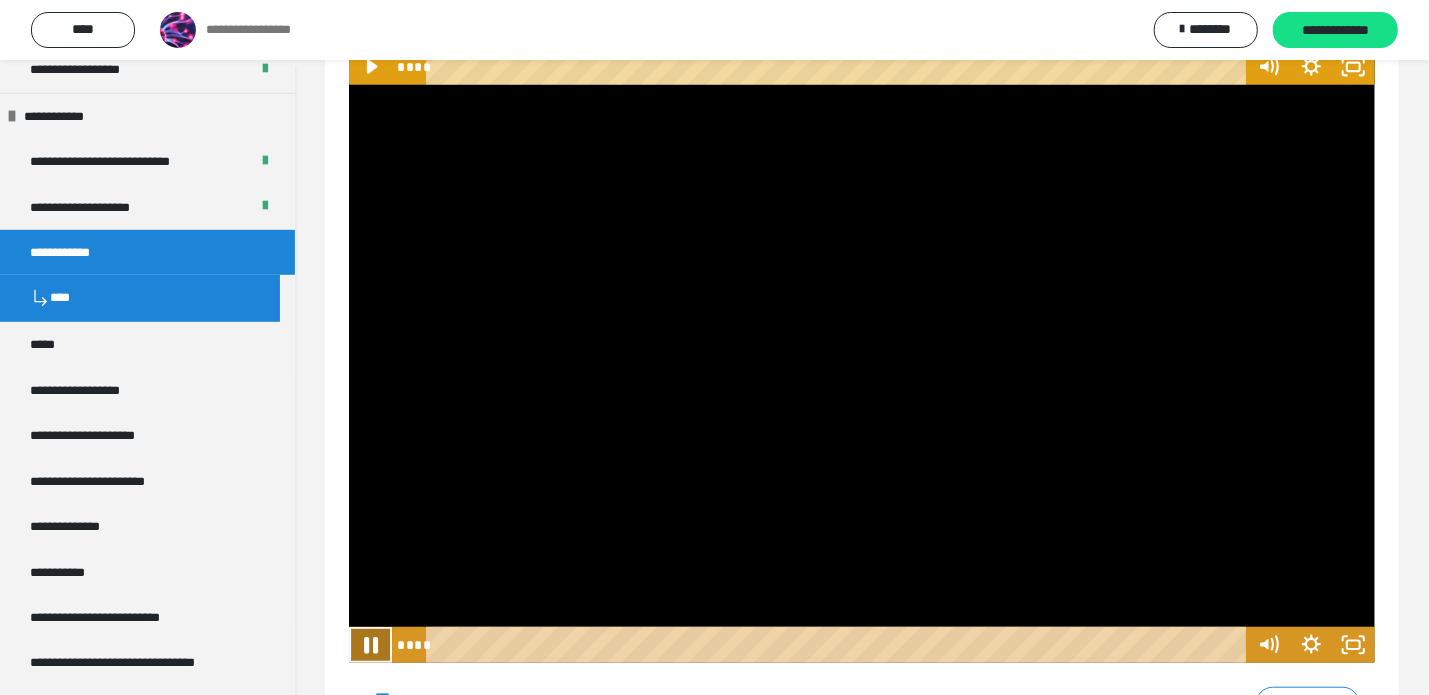 click 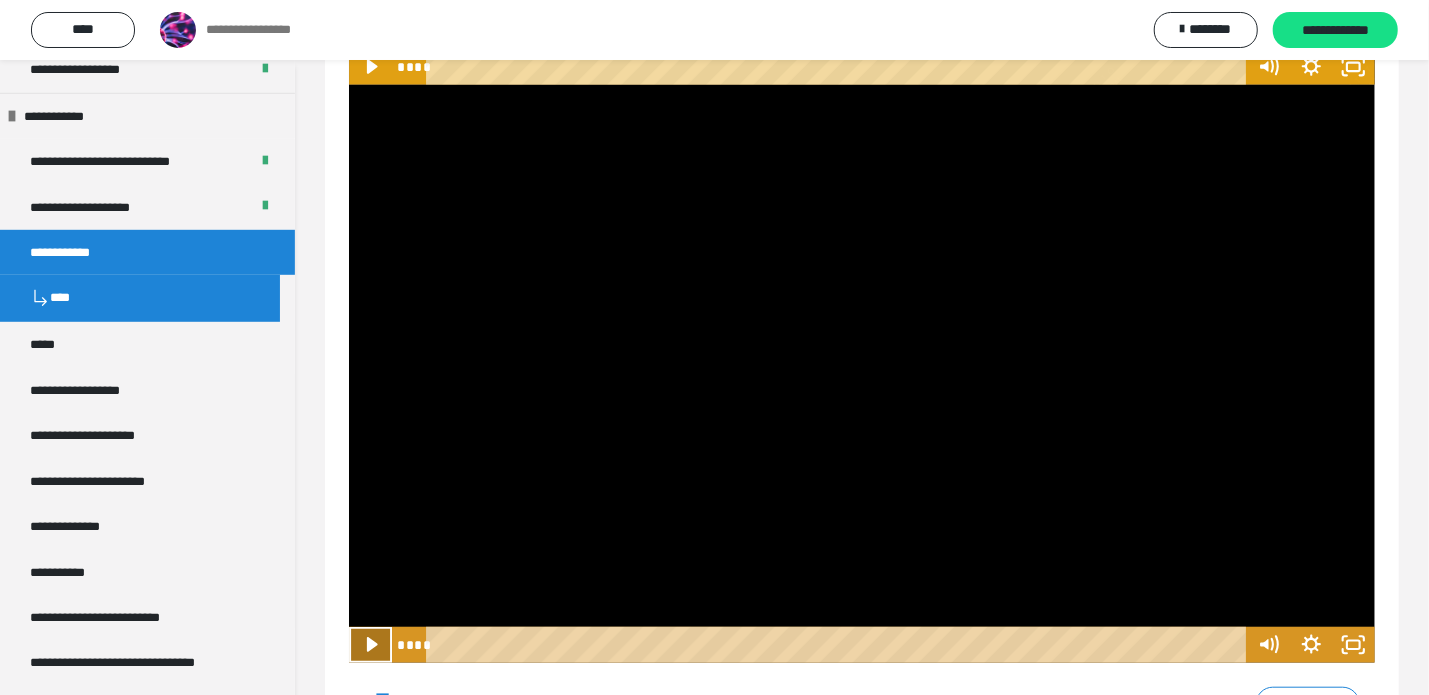click 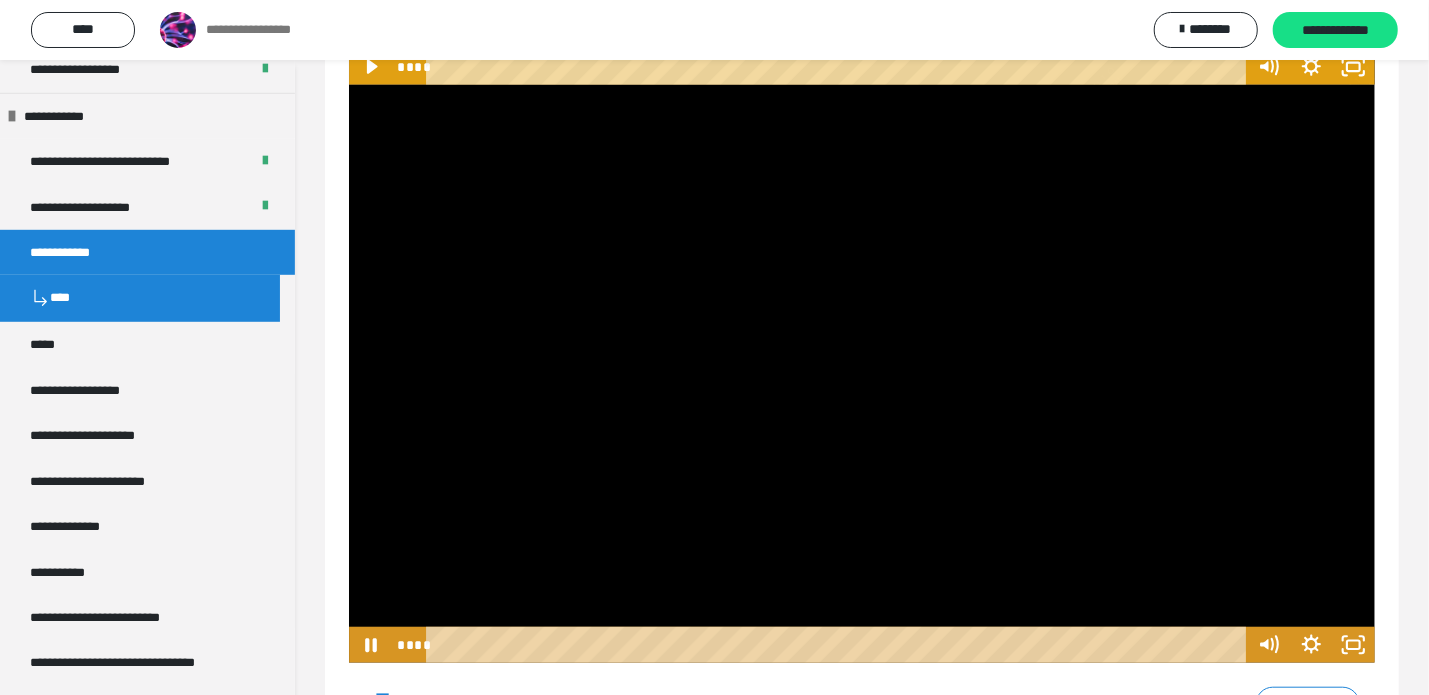 click on "**********" at bounding box center [862, 704] 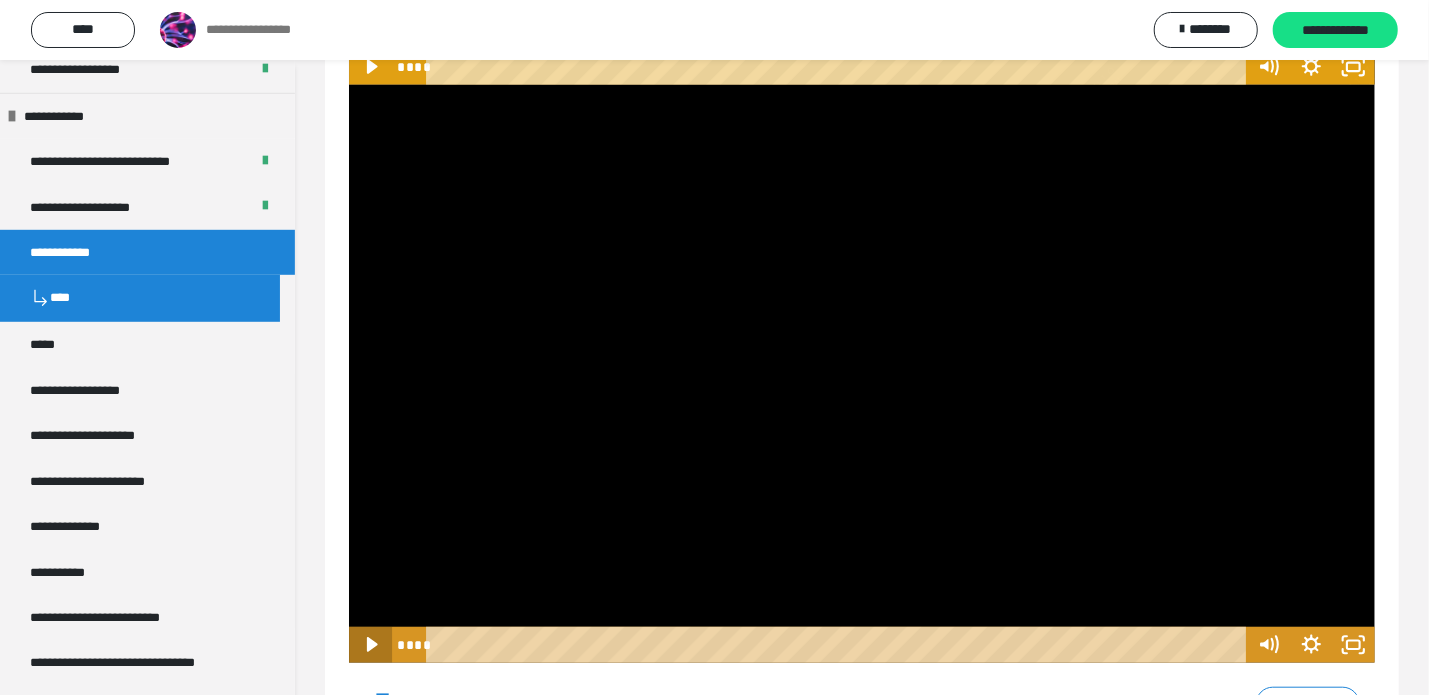 click 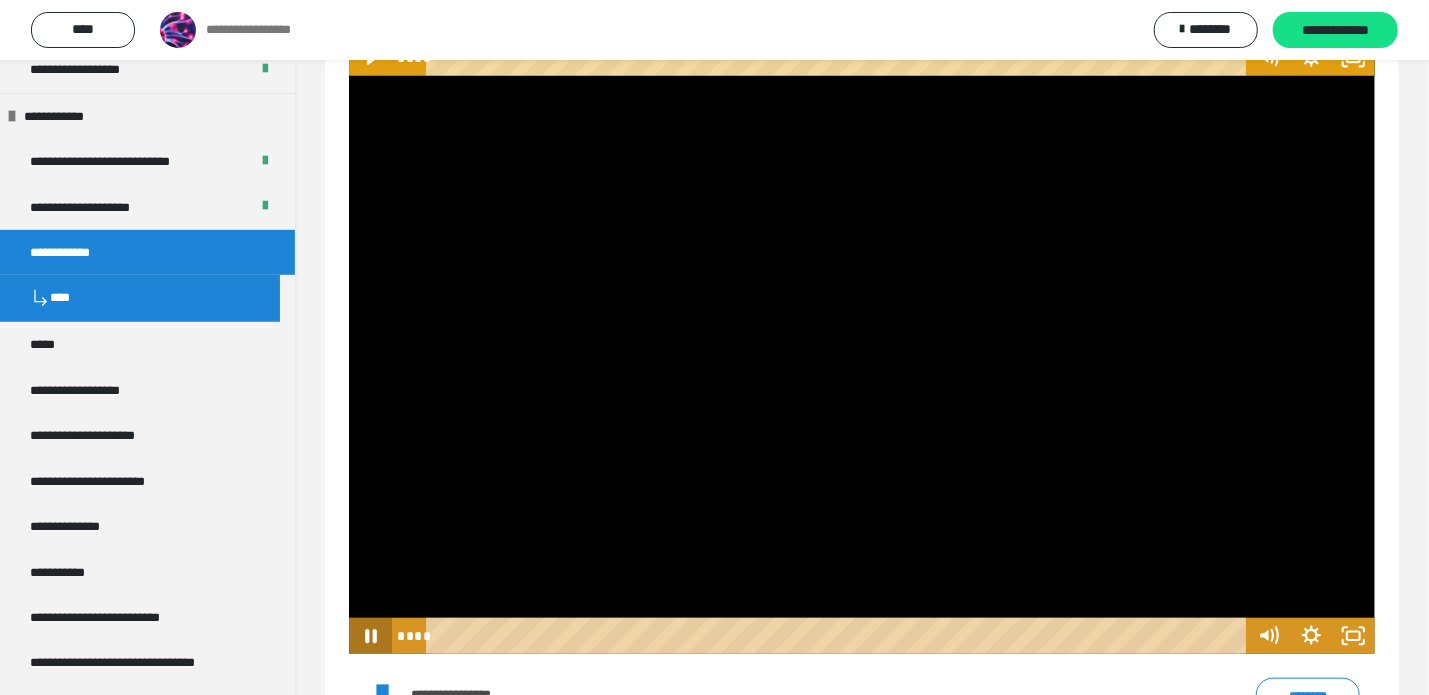 scroll, scrollTop: 644, scrollLeft: 0, axis: vertical 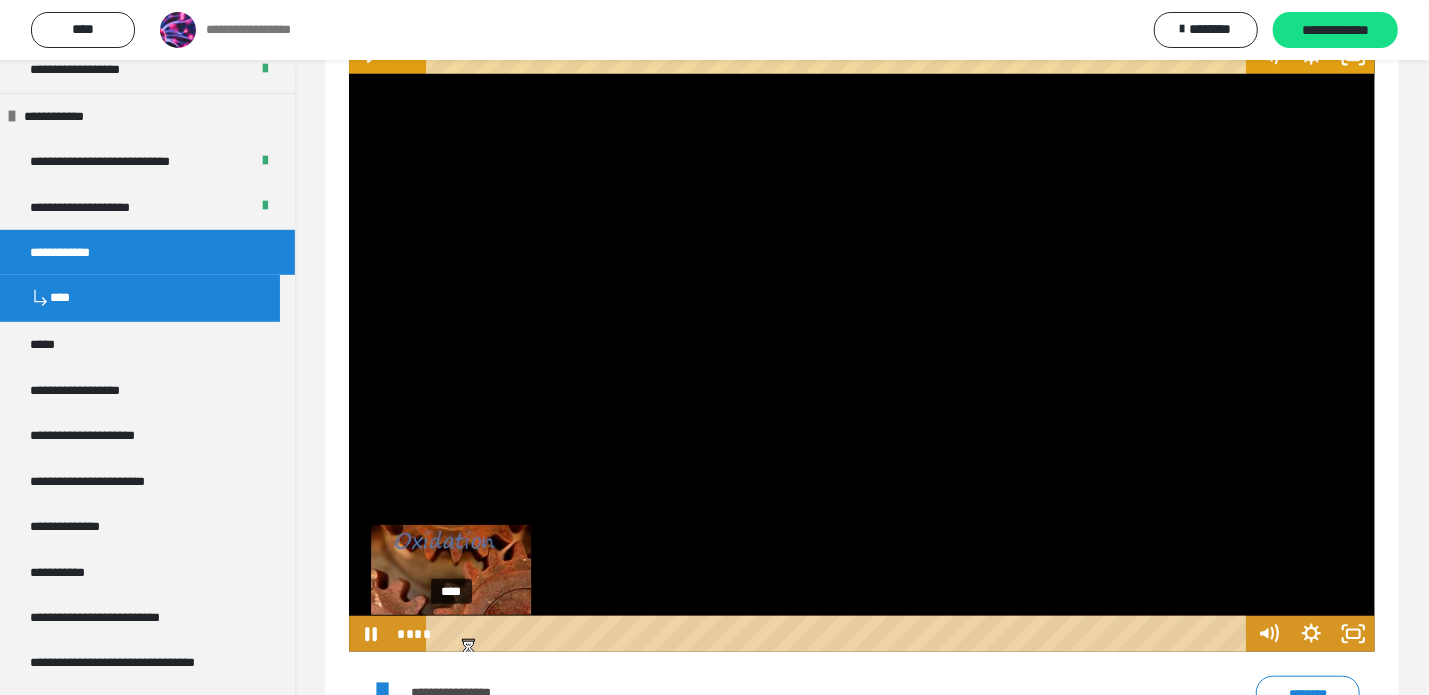 click on "****" at bounding box center (839, 634) 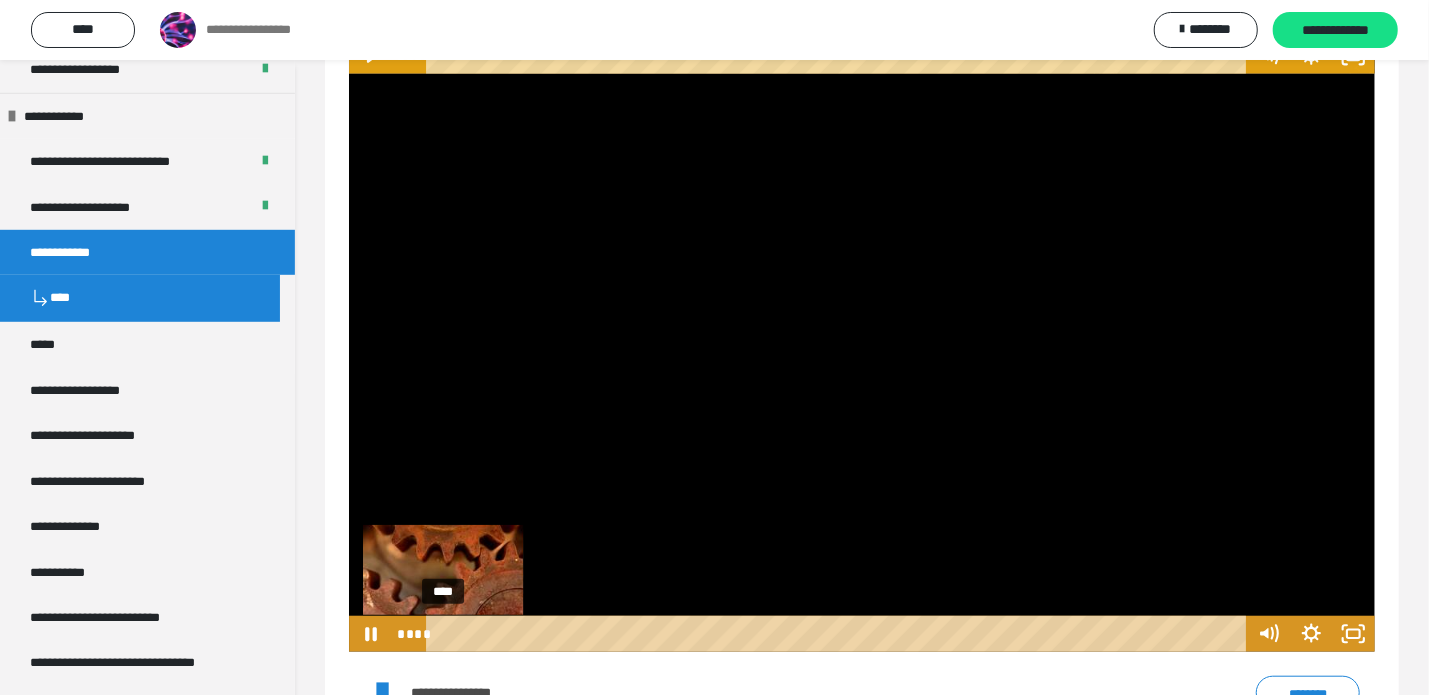 click 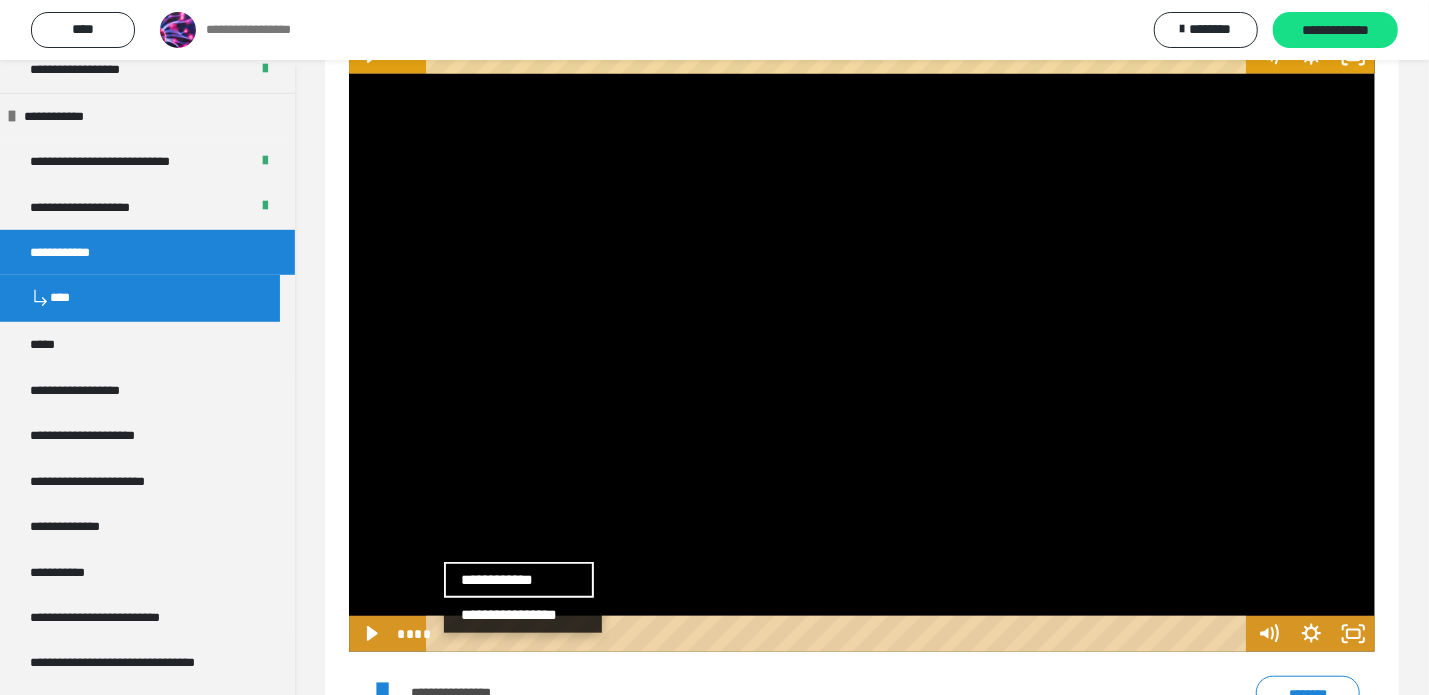 scroll, scrollTop: 0, scrollLeft: 0, axis: both 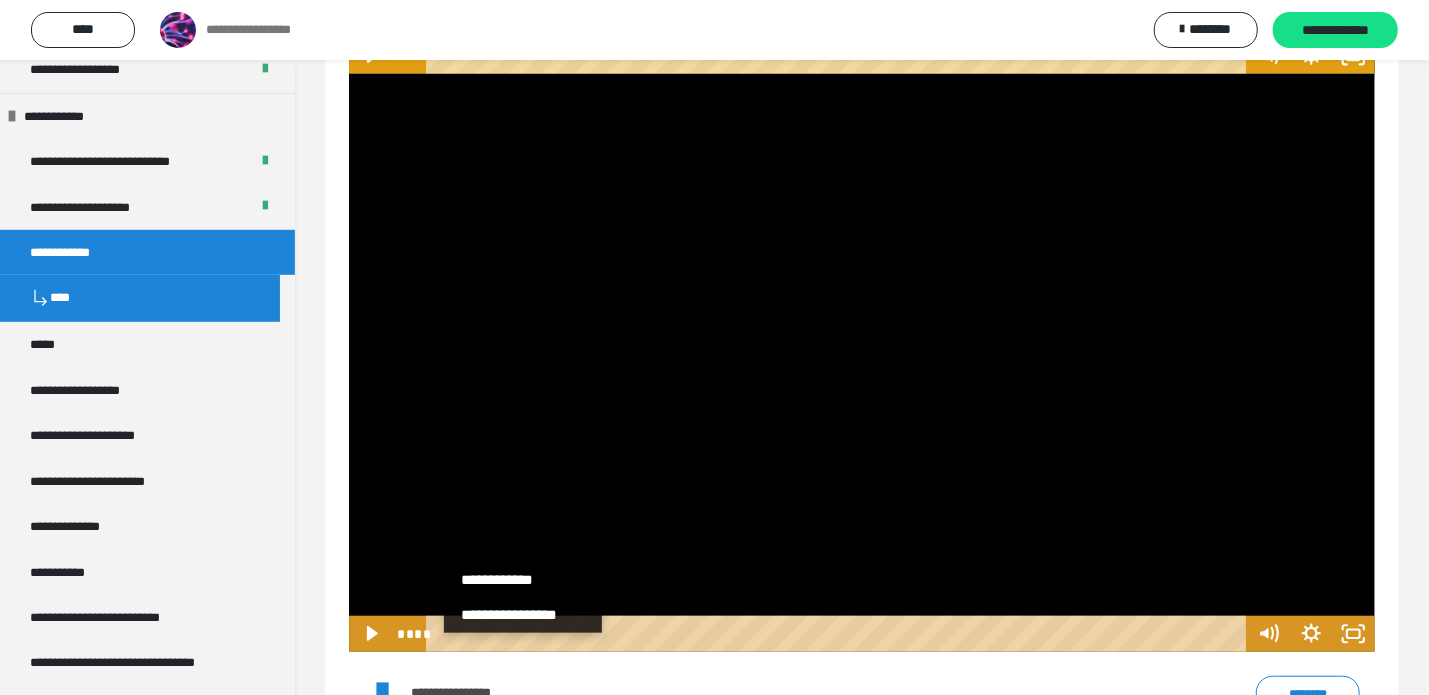 click on "**********" at bounding box center [862, 102] 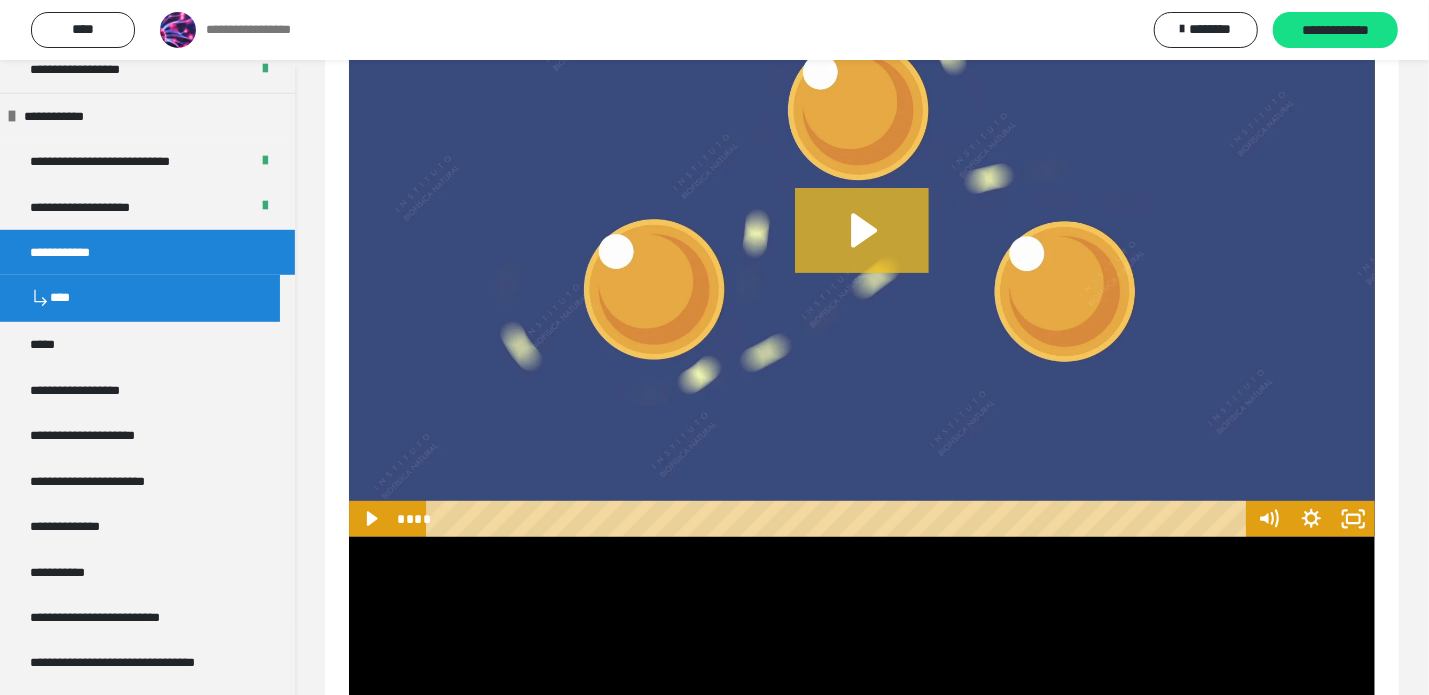 scroll, scrollTop: 0, scrollLeft: 0, axis: both 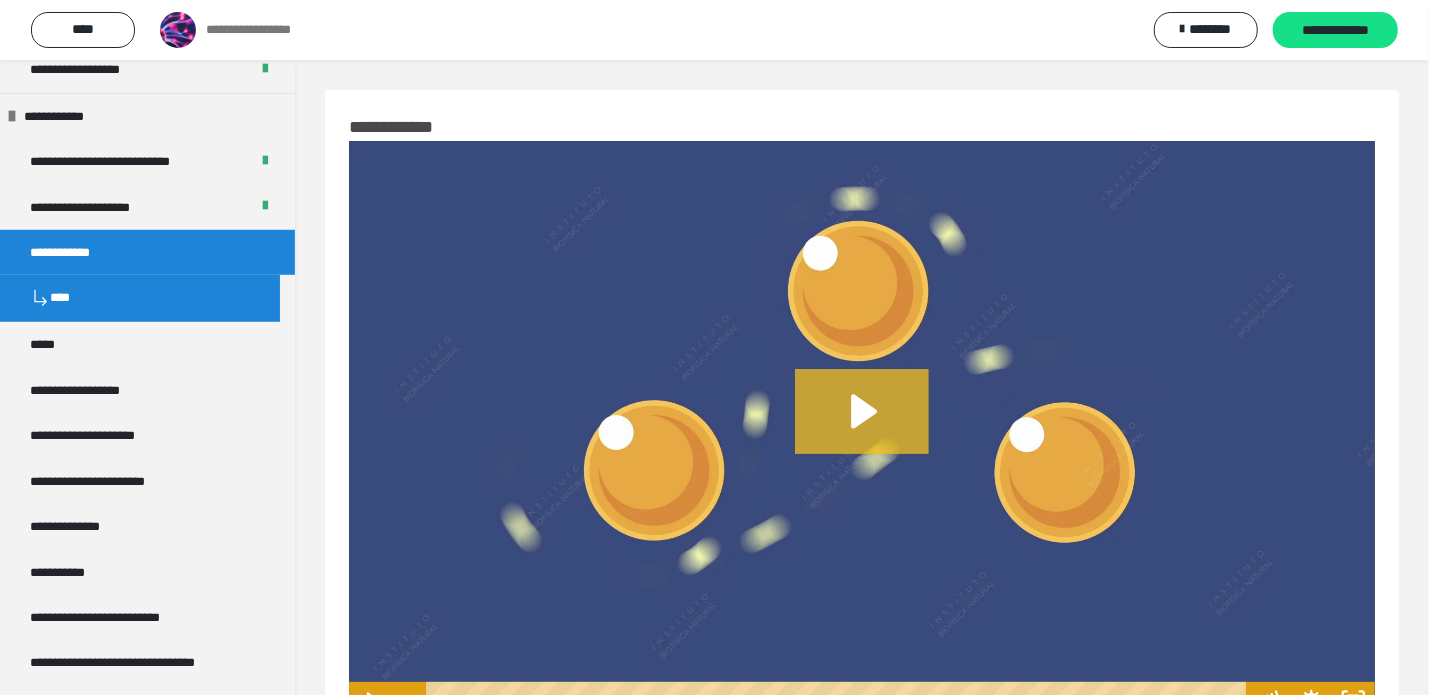 click 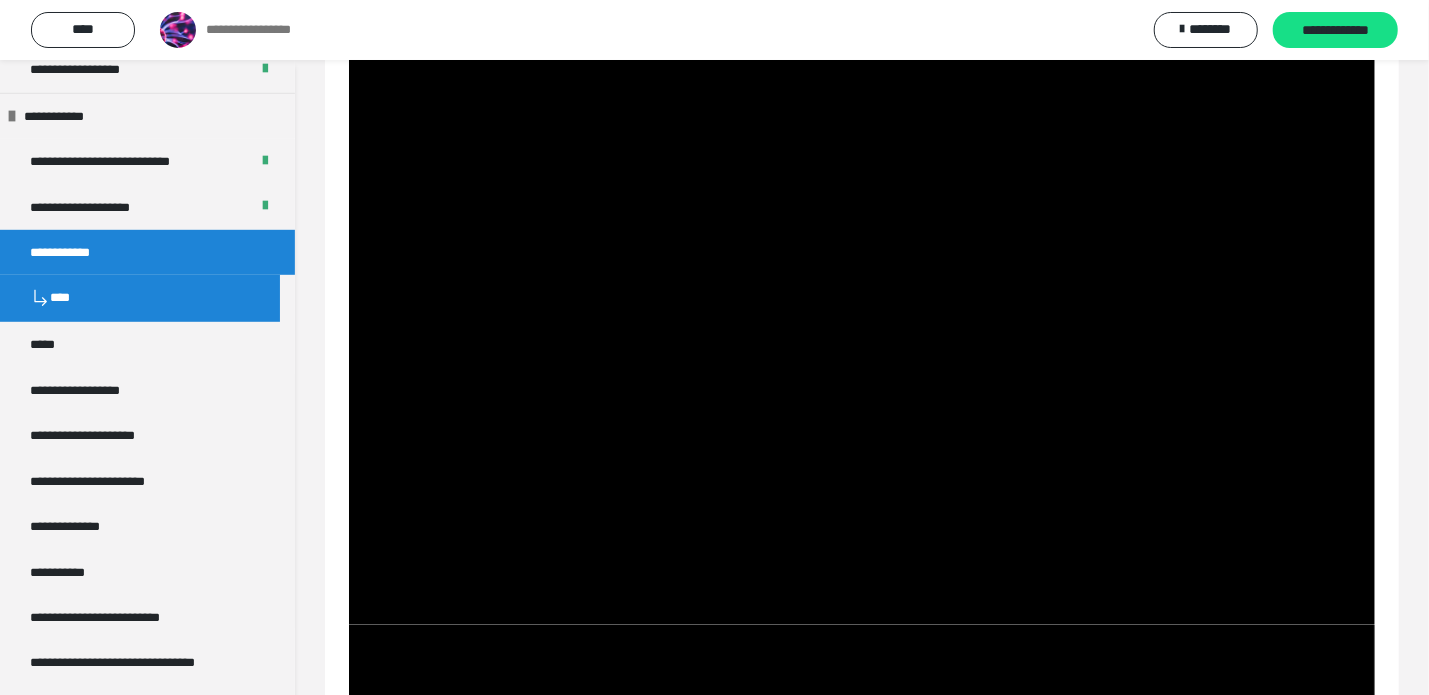 scroll, scrollTop: 91, scrollLeft: 0, axis: vertical 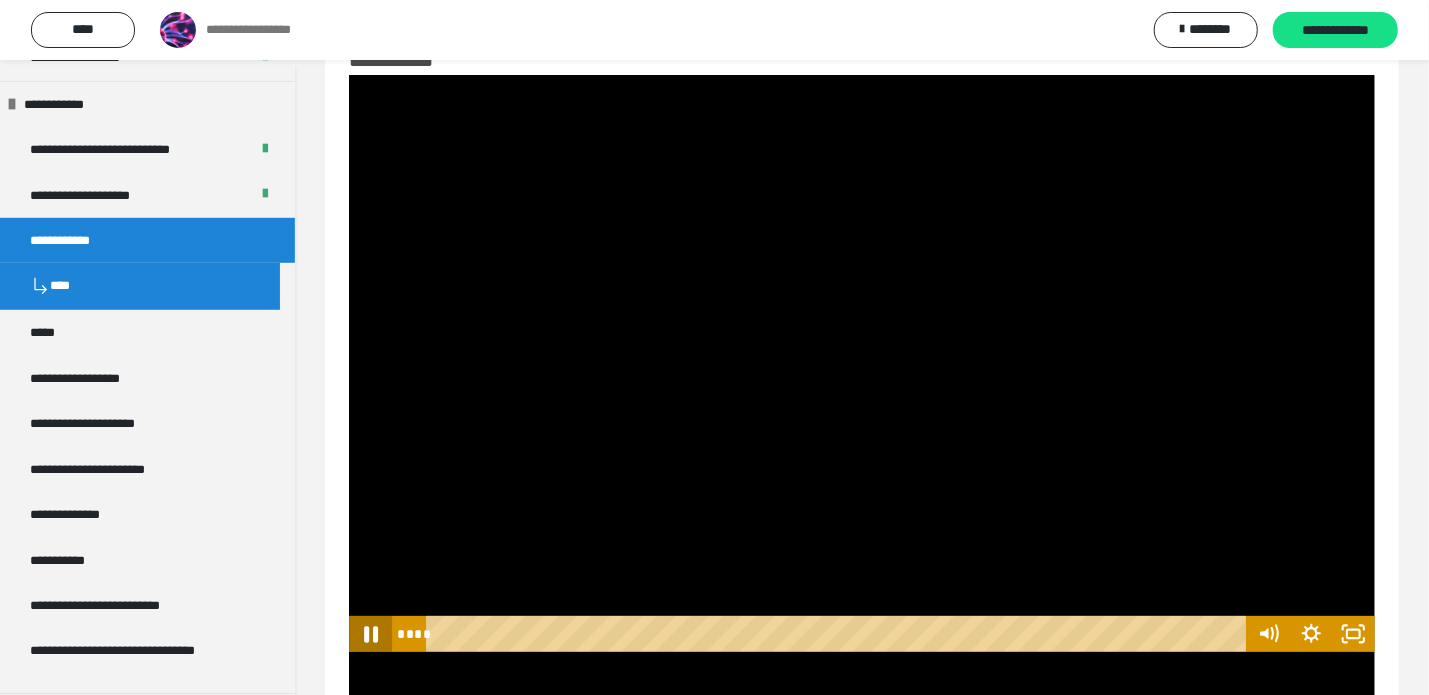 click 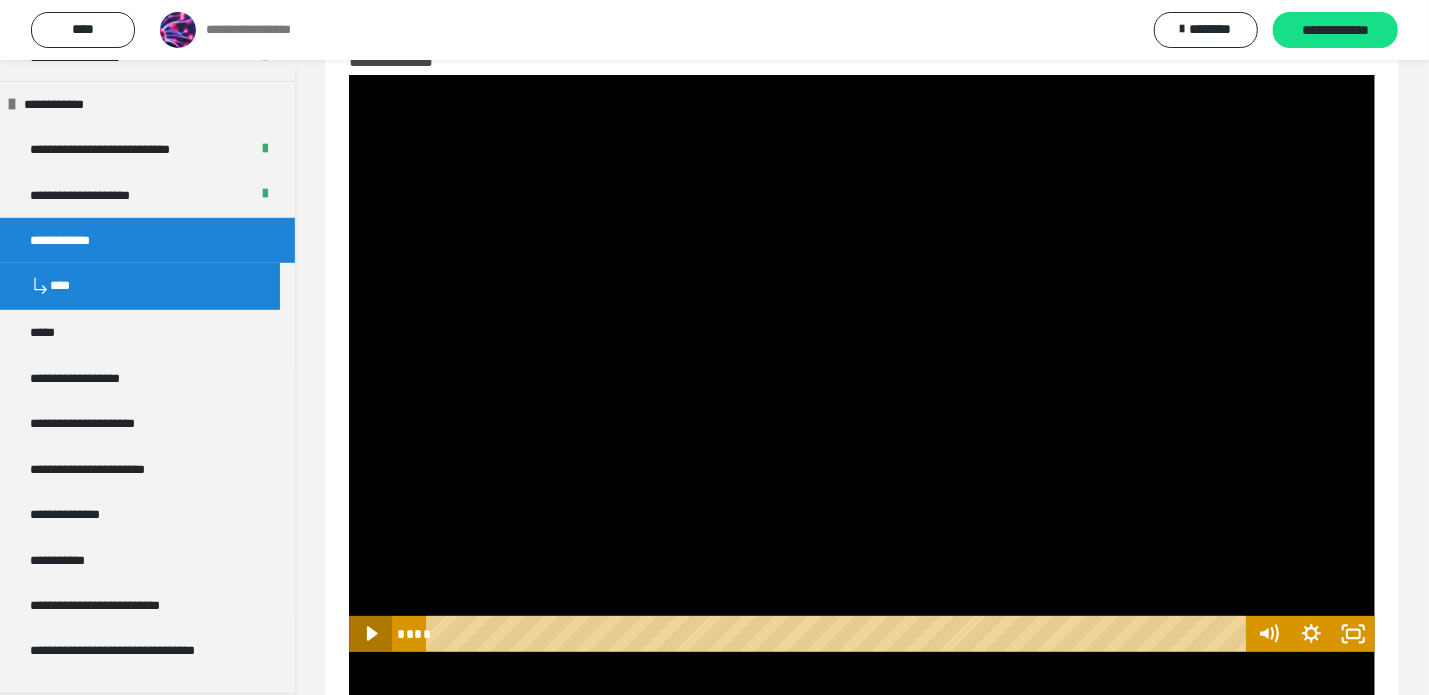 click 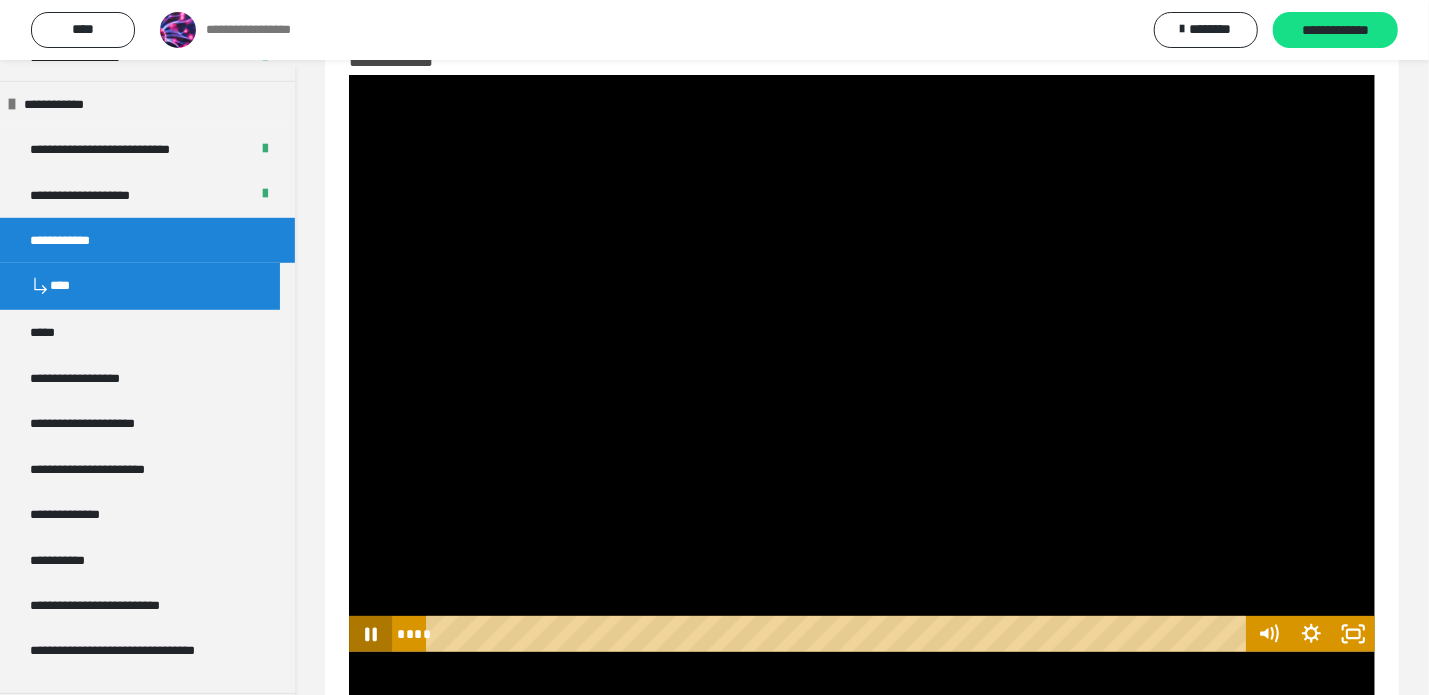 click 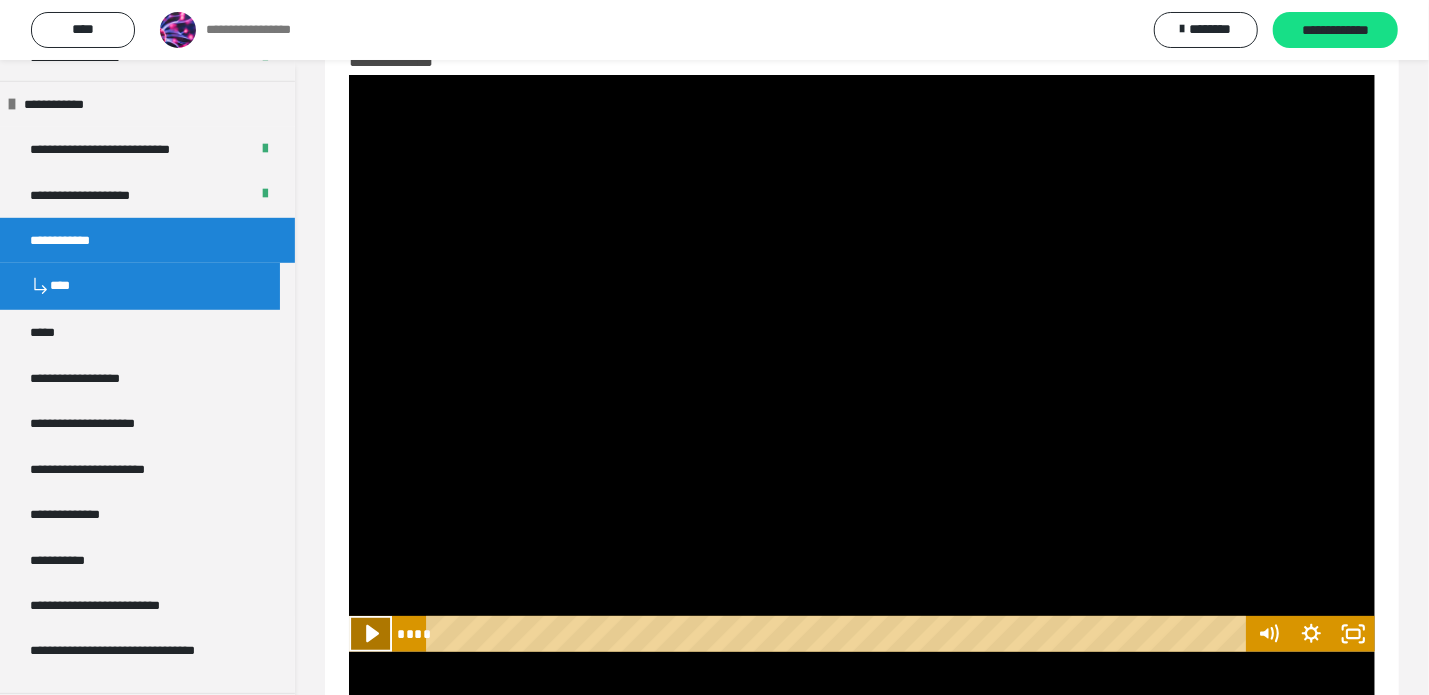 click 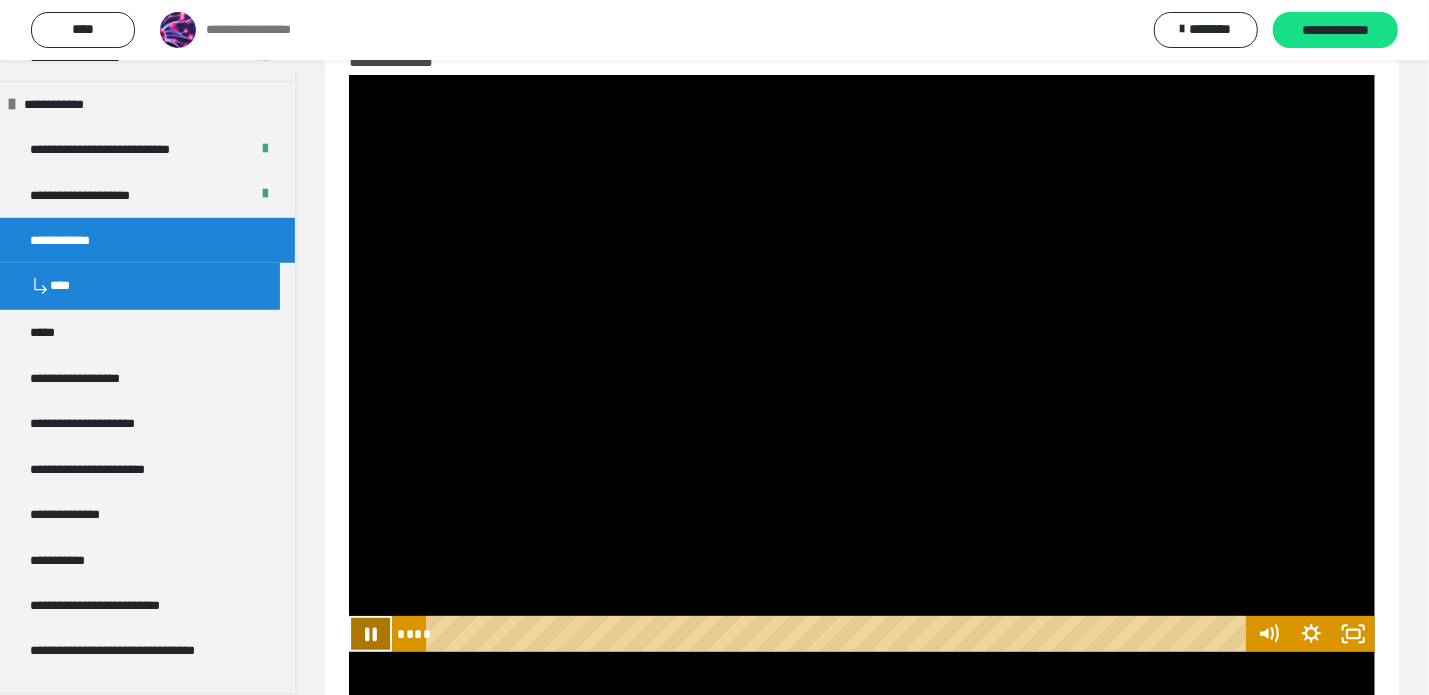 click 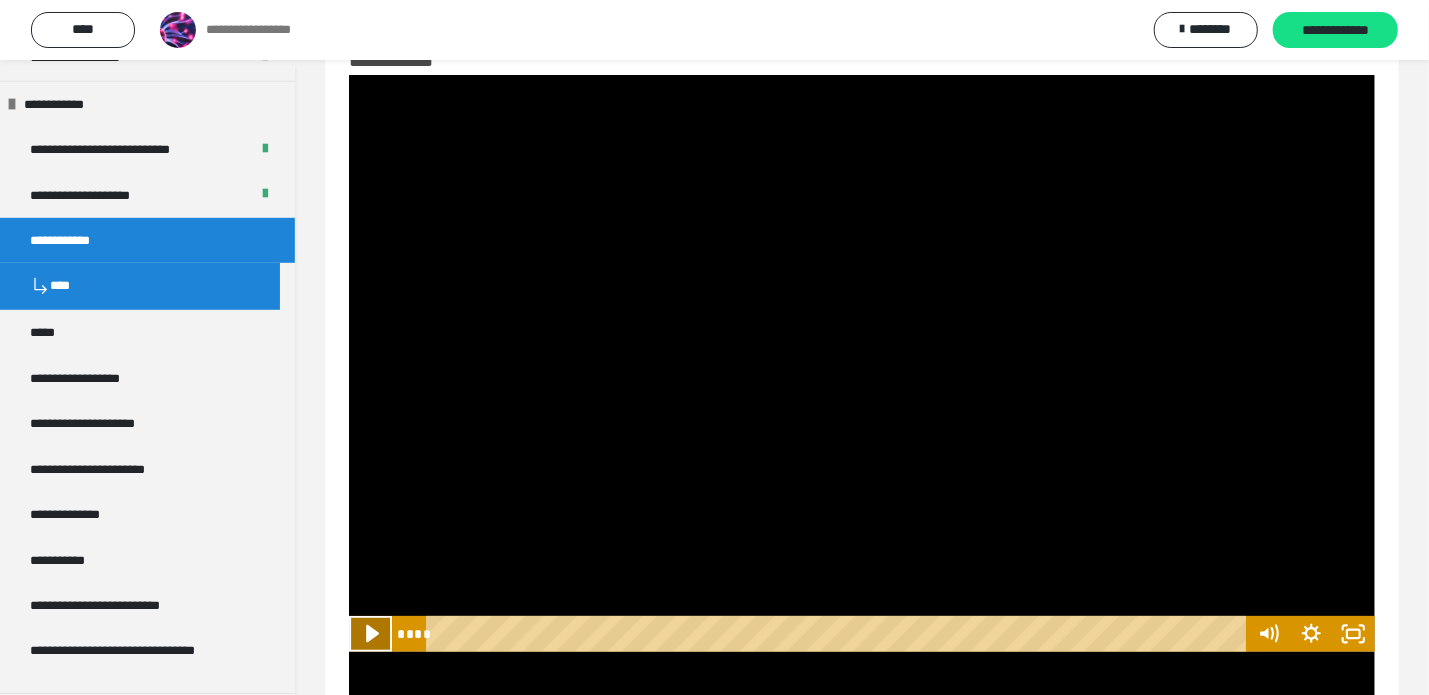 click 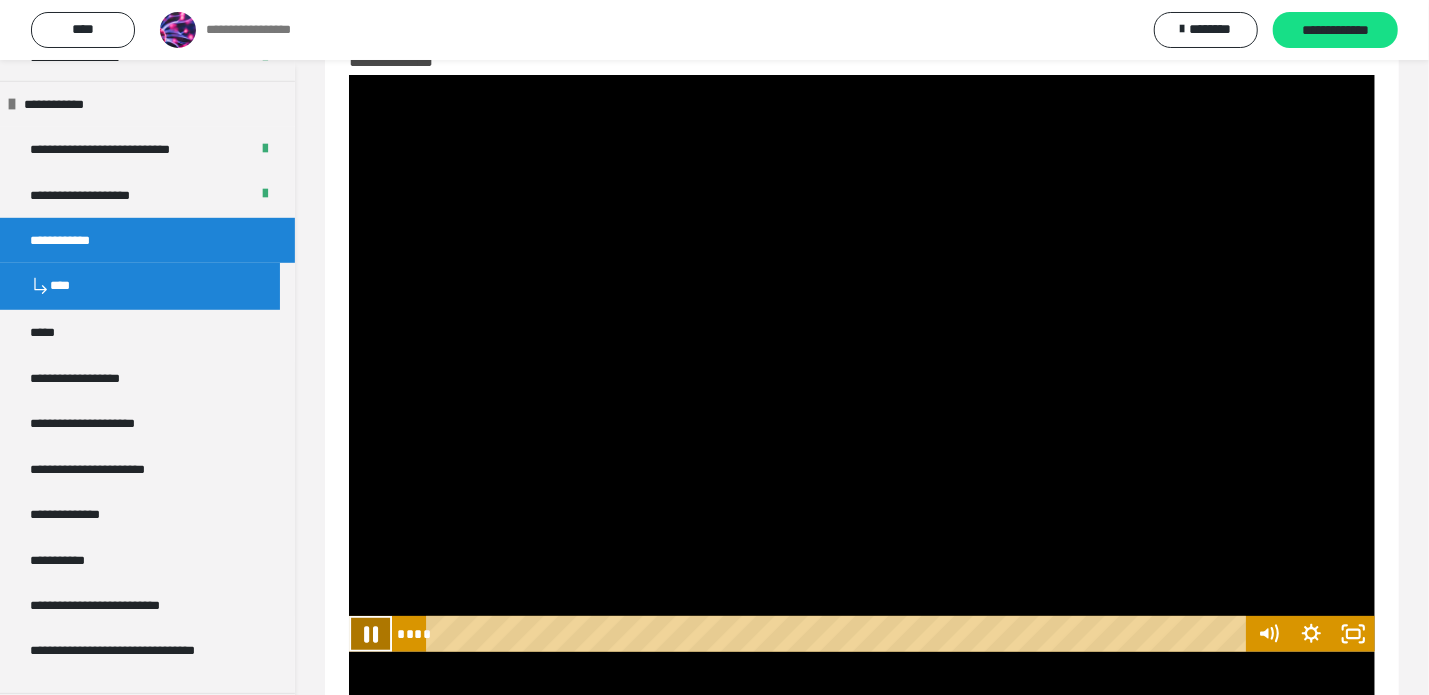 click 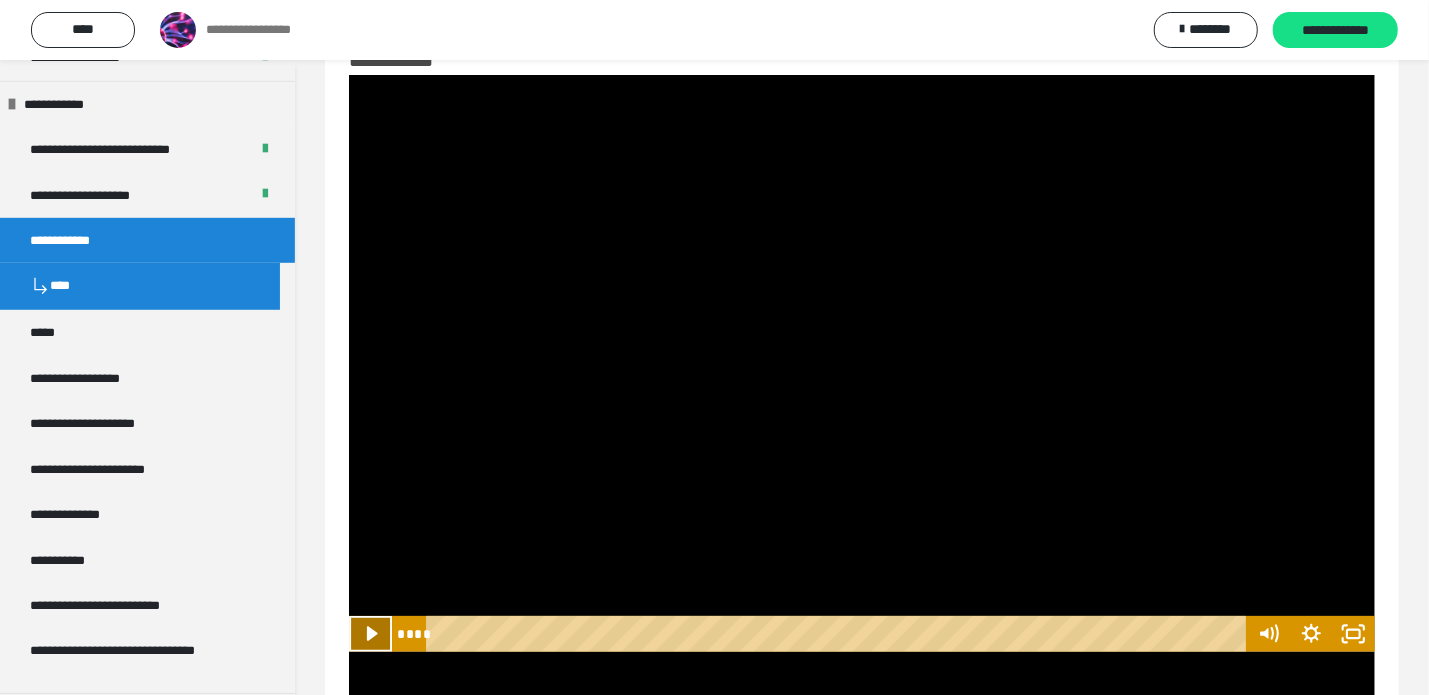 click 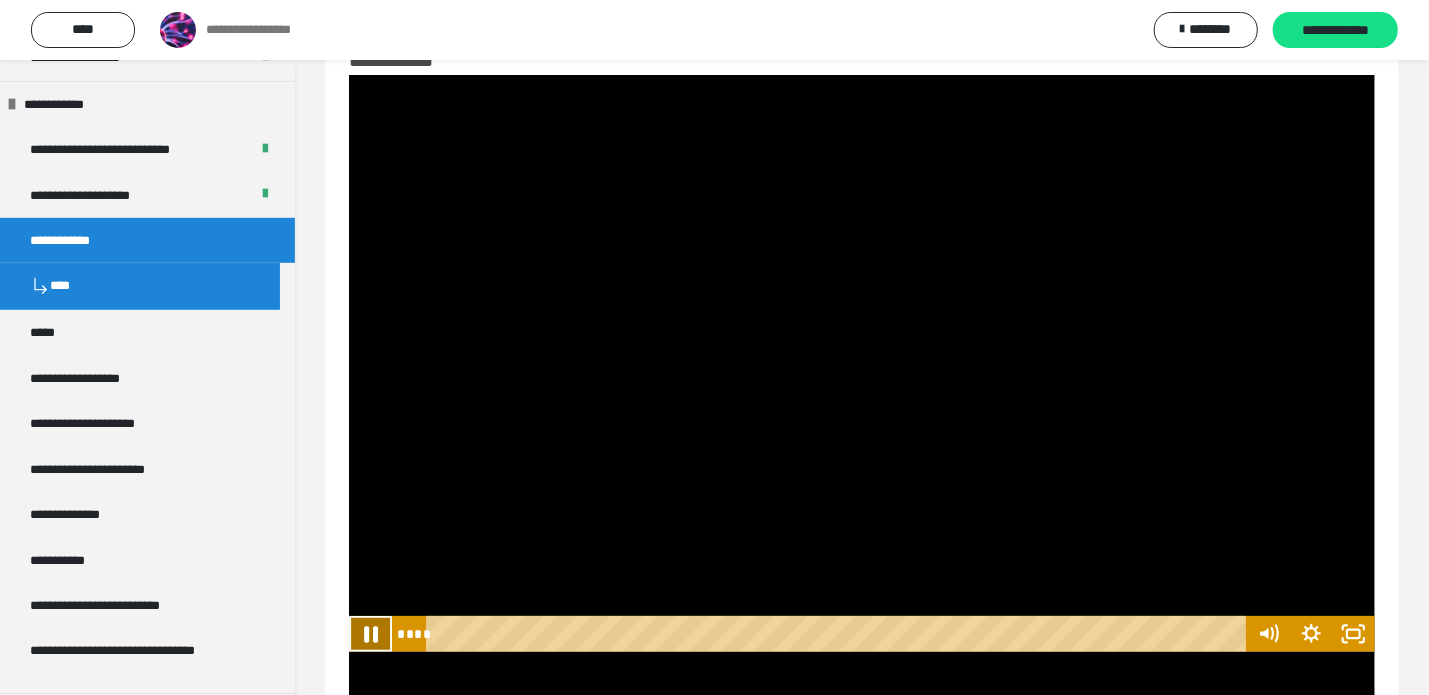 click 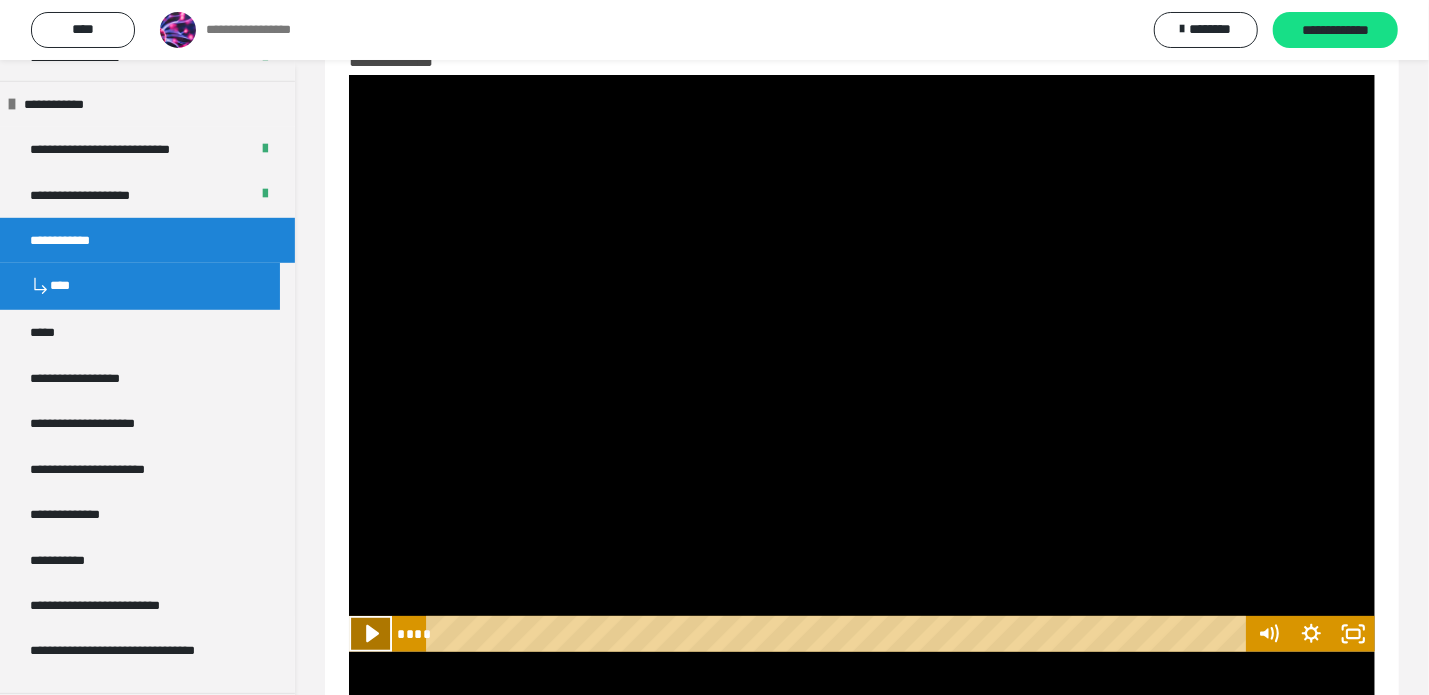 click 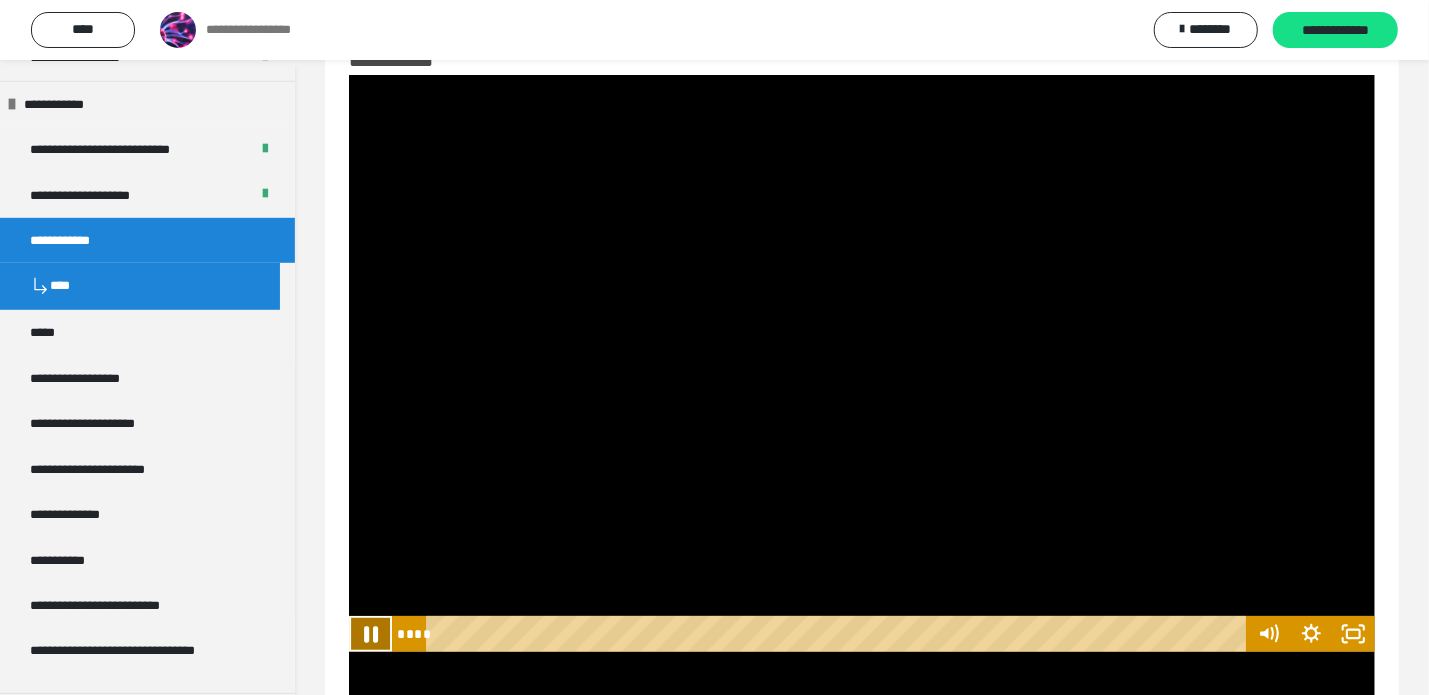 click 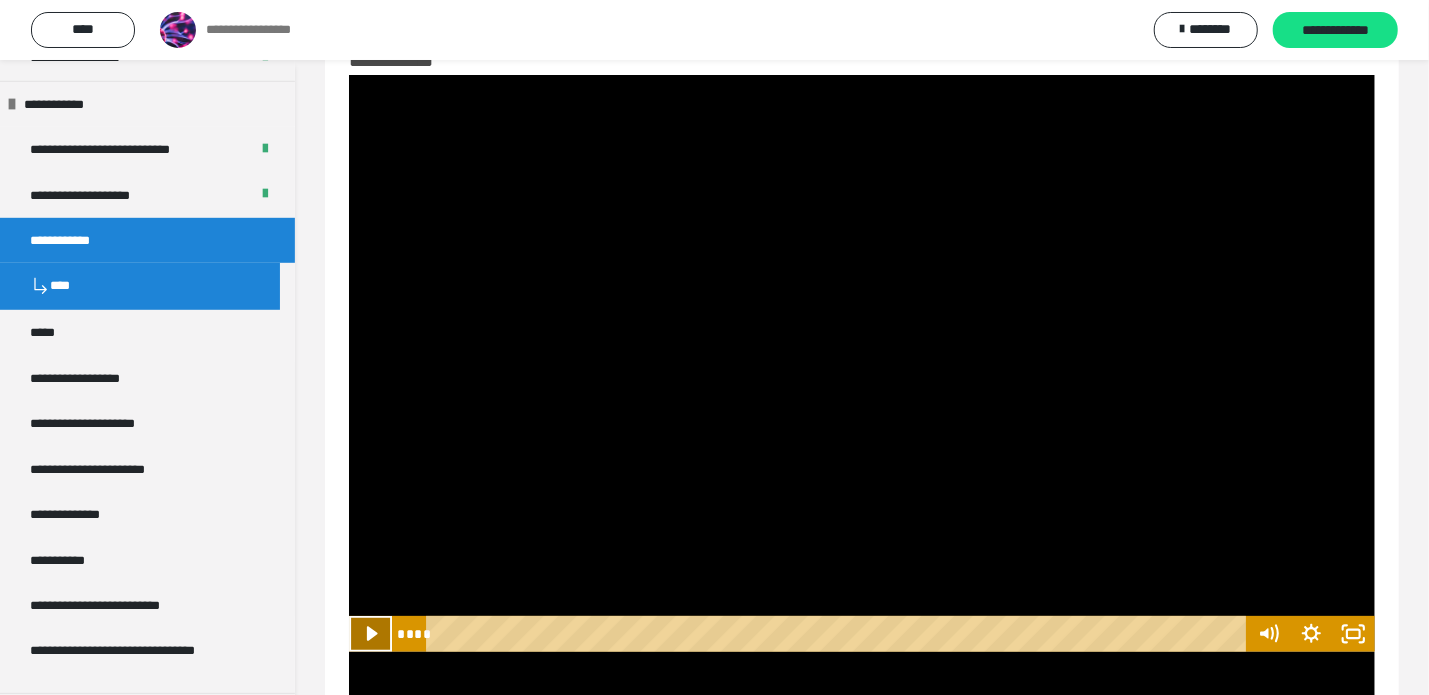 click 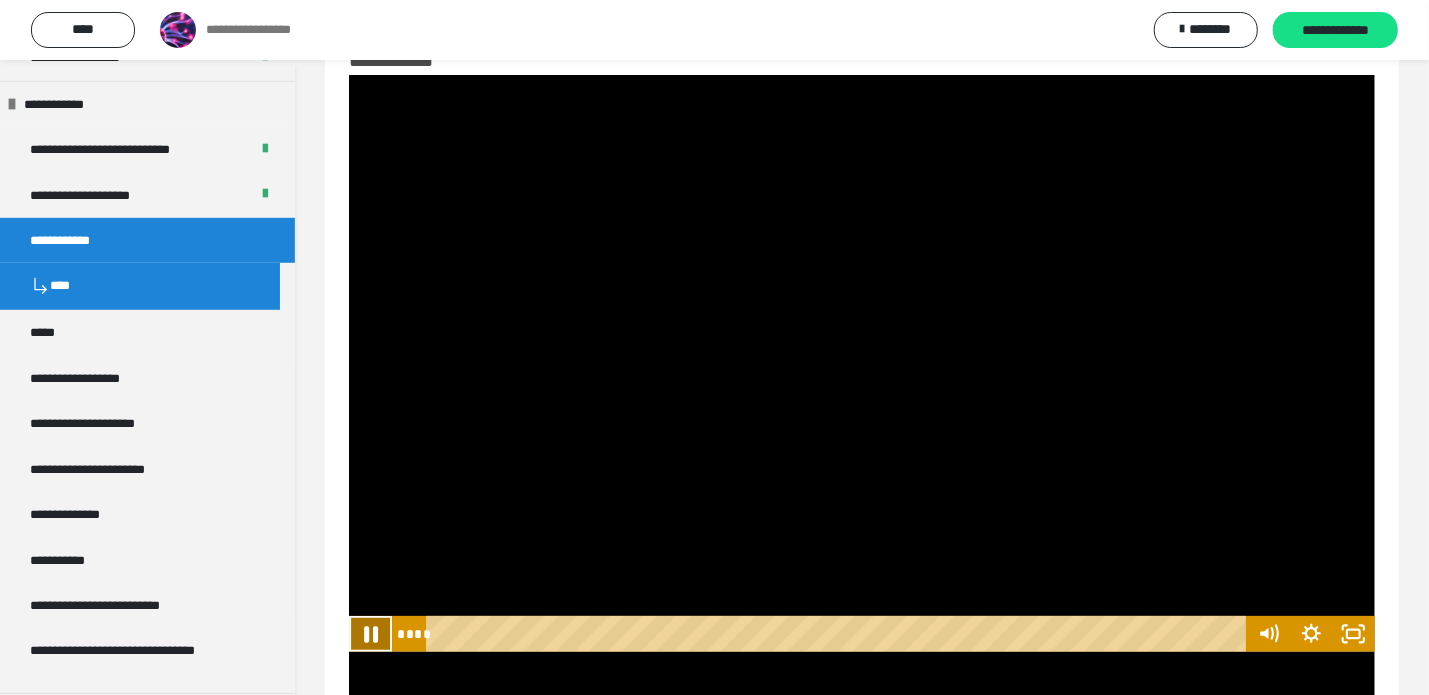 click 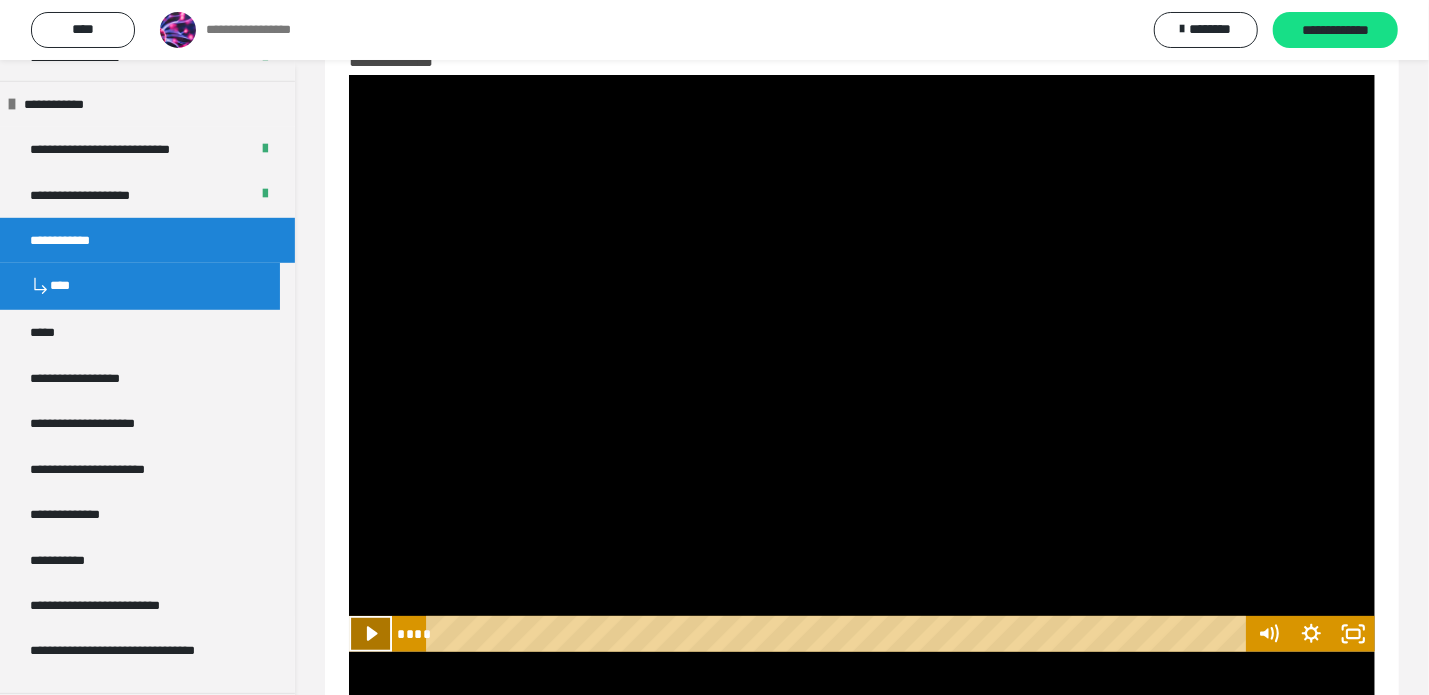 click 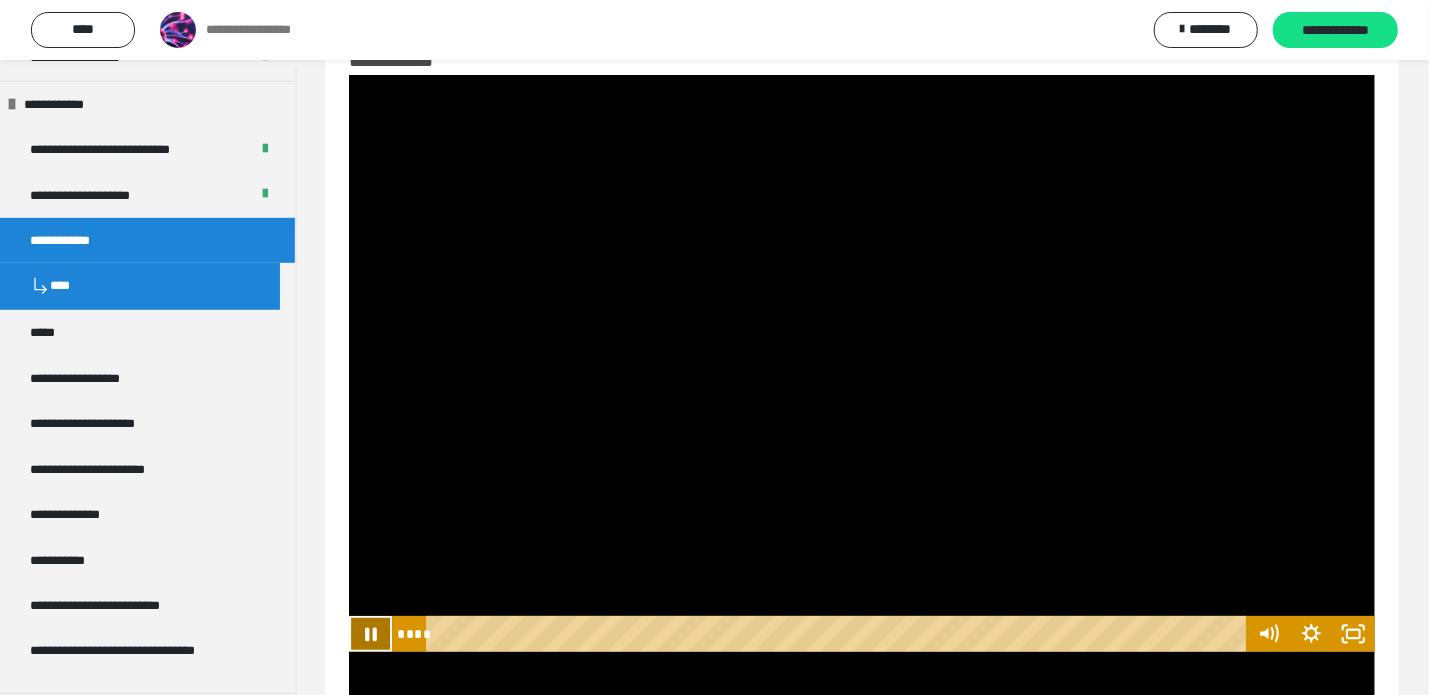 click 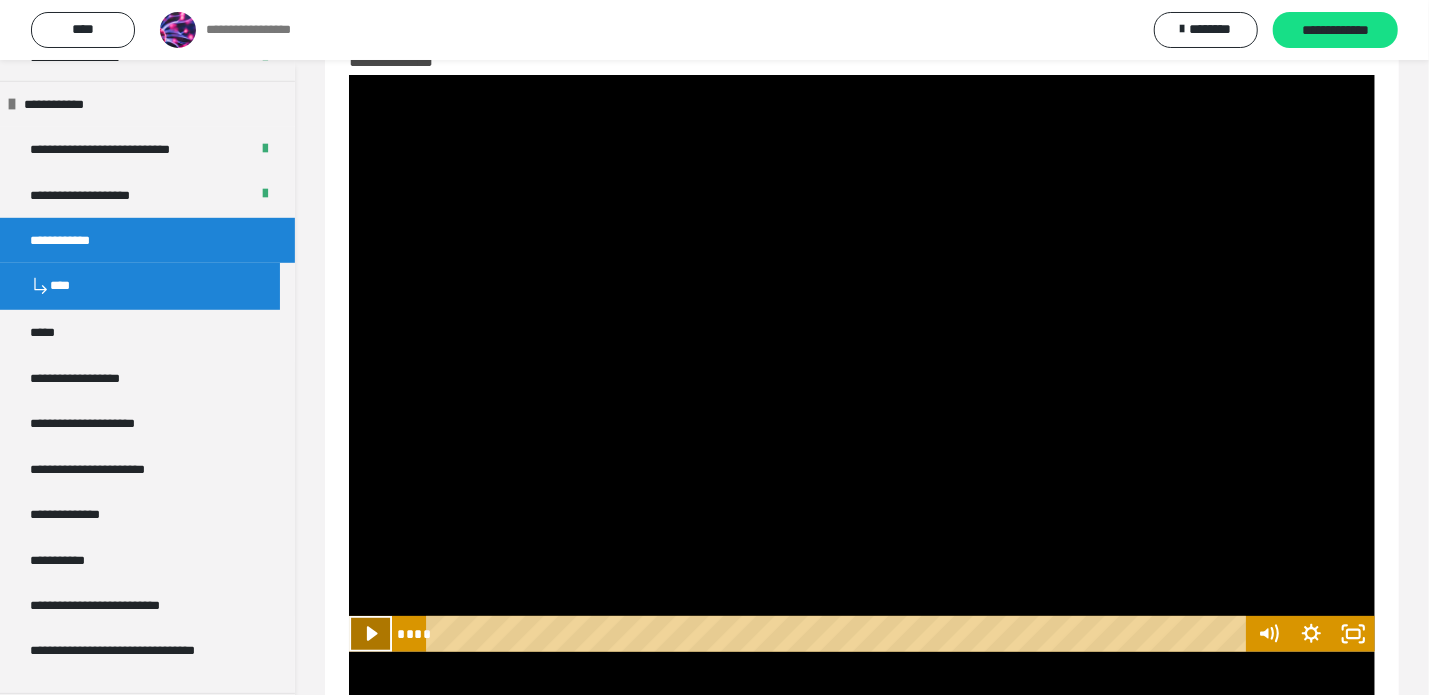 click 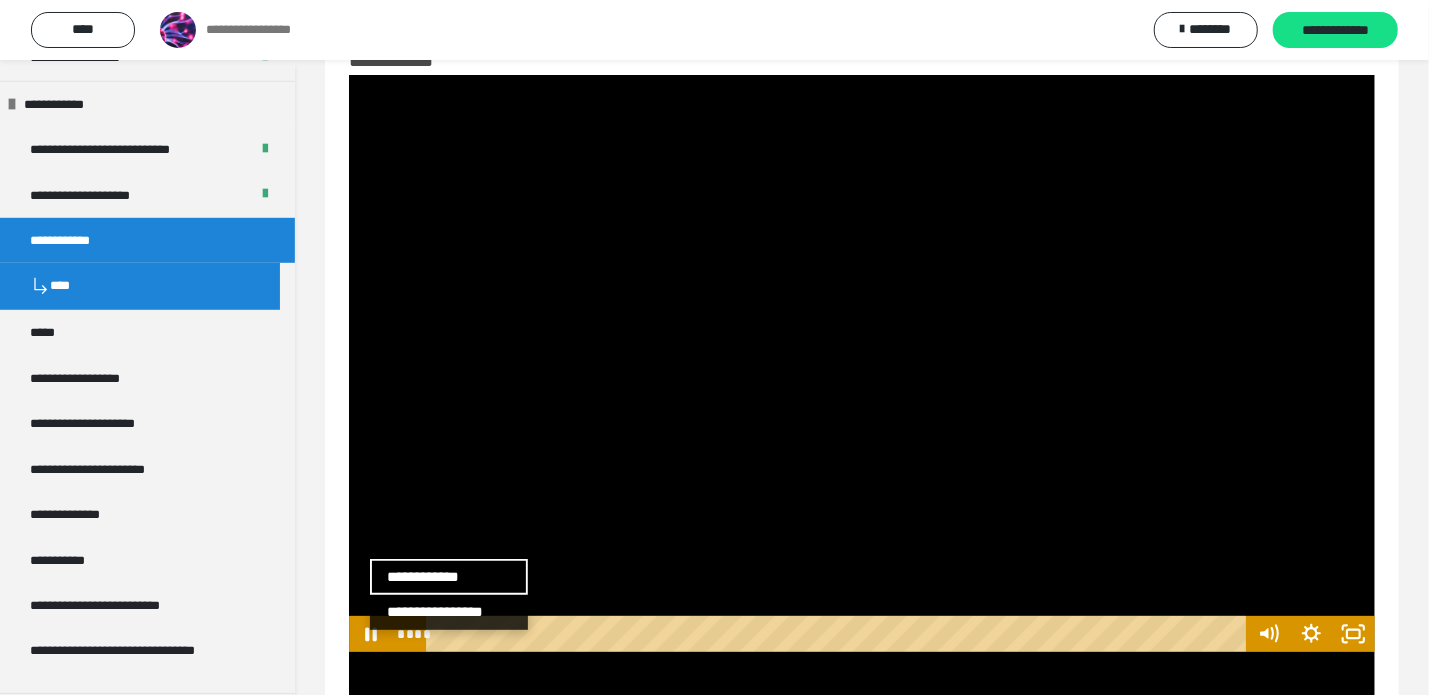 scroll, scrollTop: 0, scrollLeft: 0, axis: both 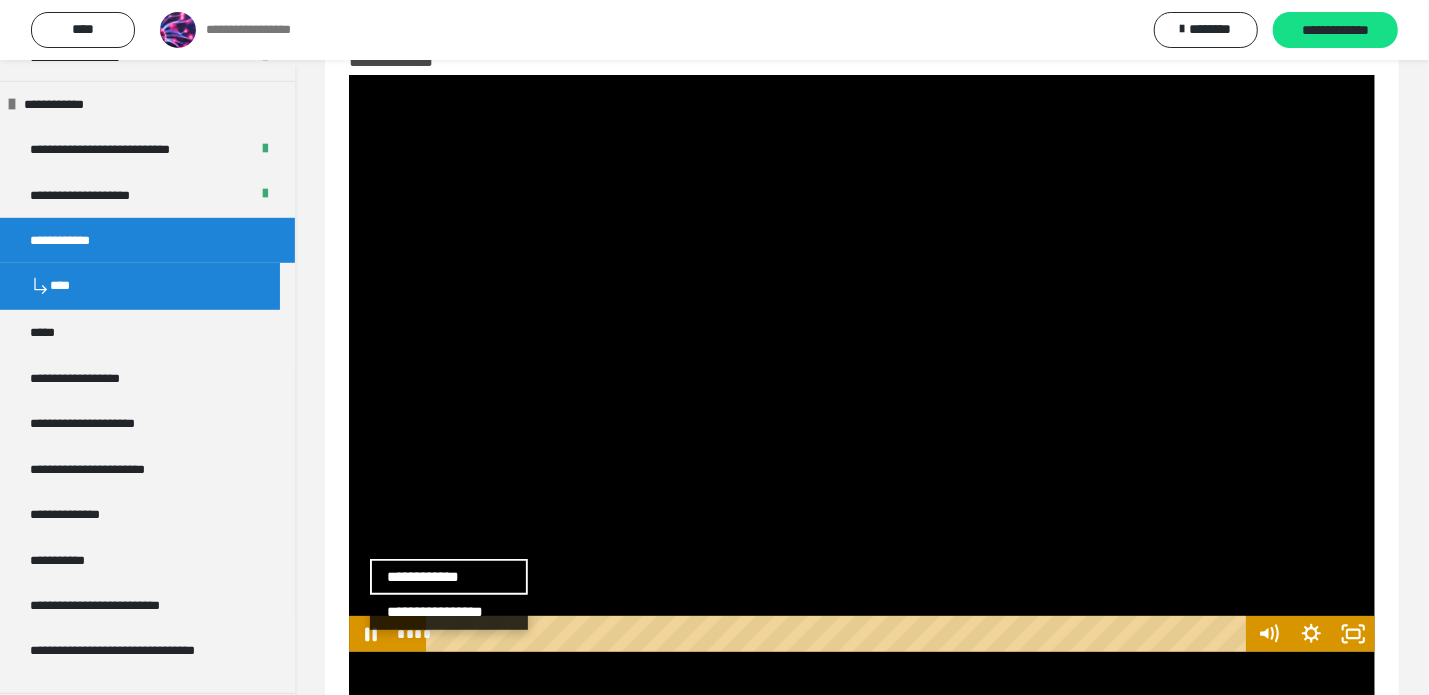 click on "**********" at bounding box center (862, 680) 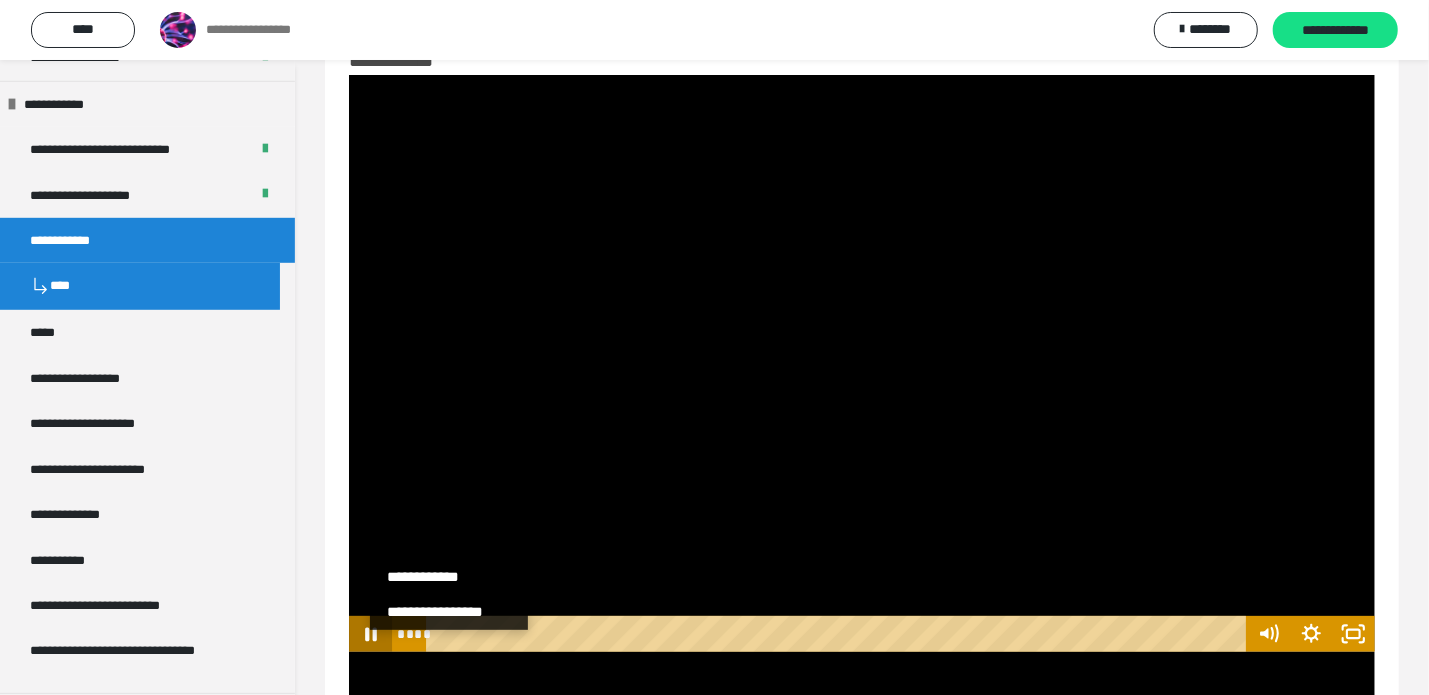 click 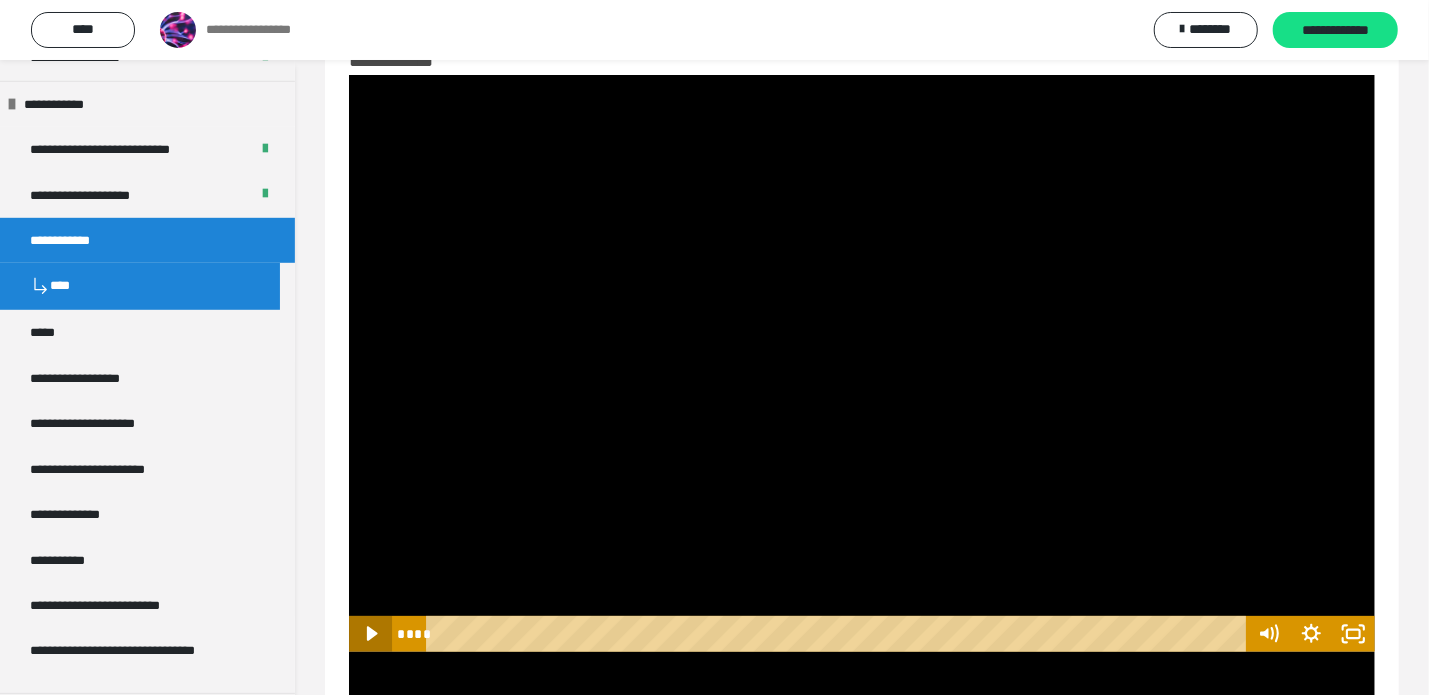 click 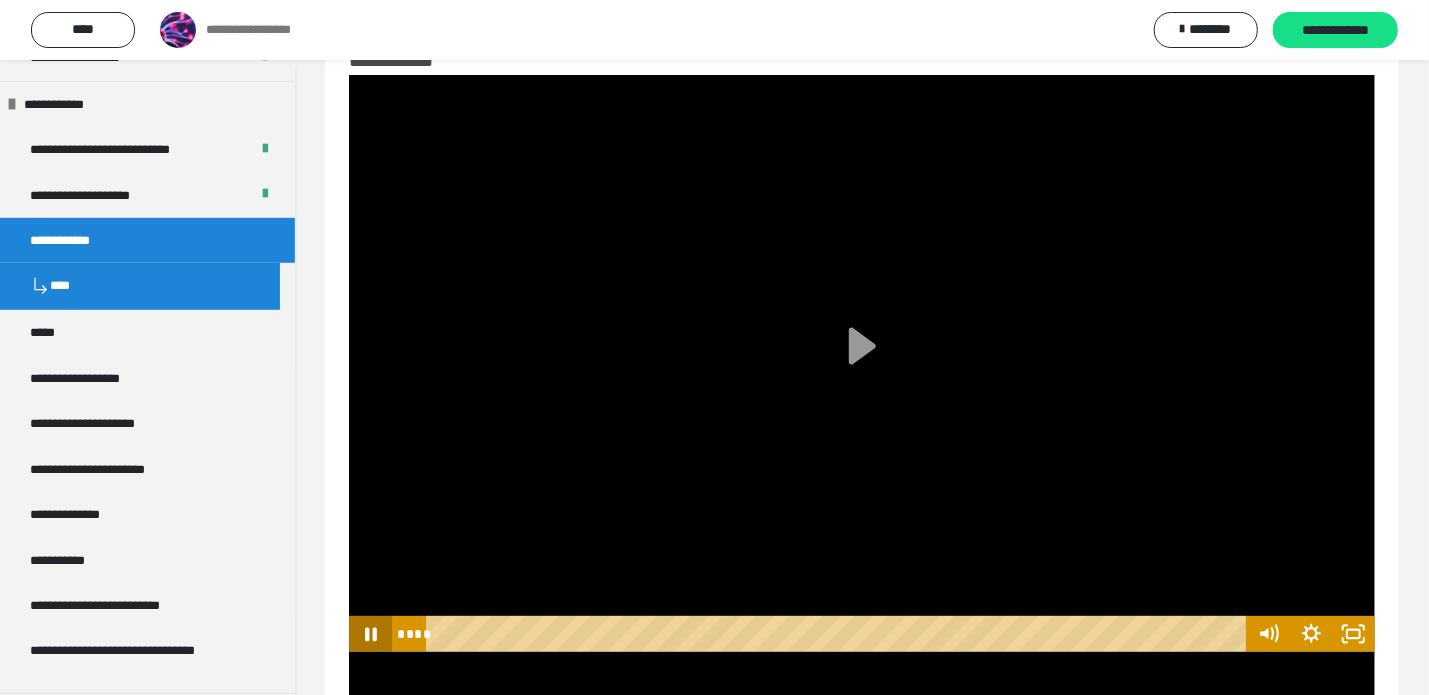click 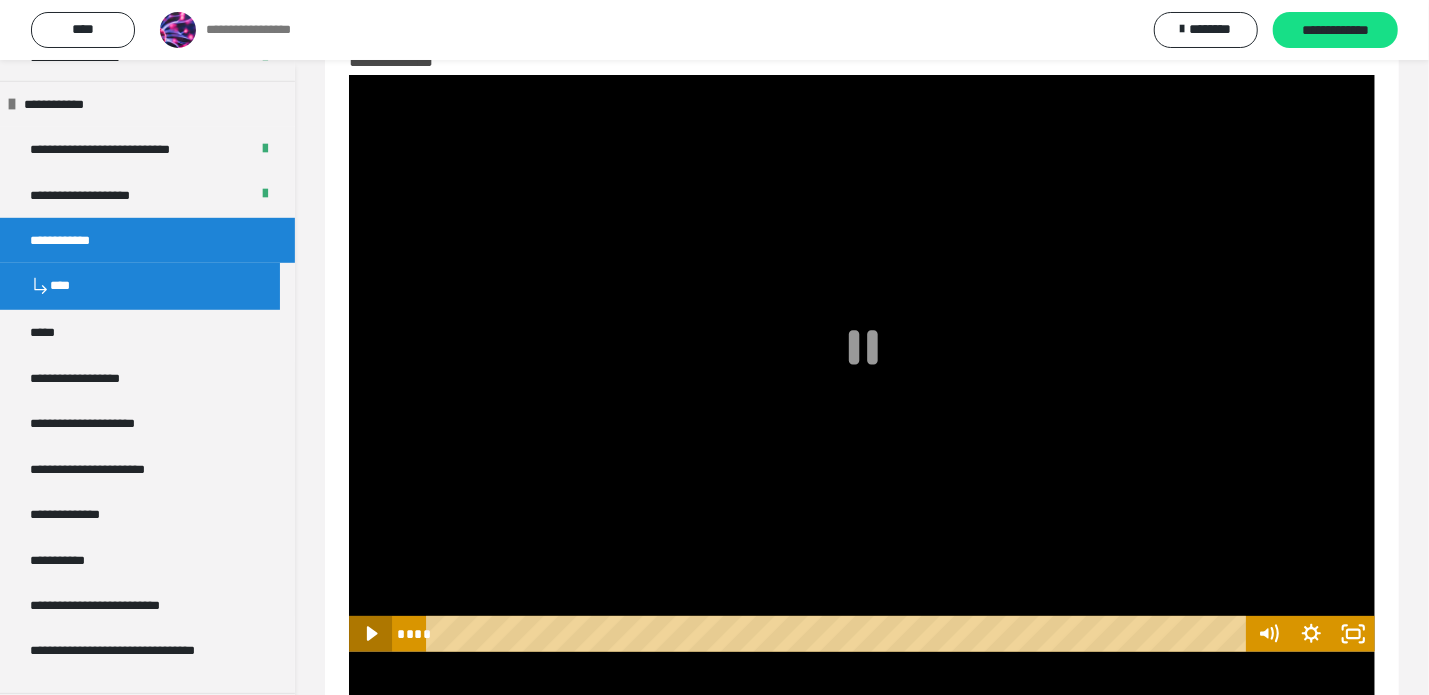 click 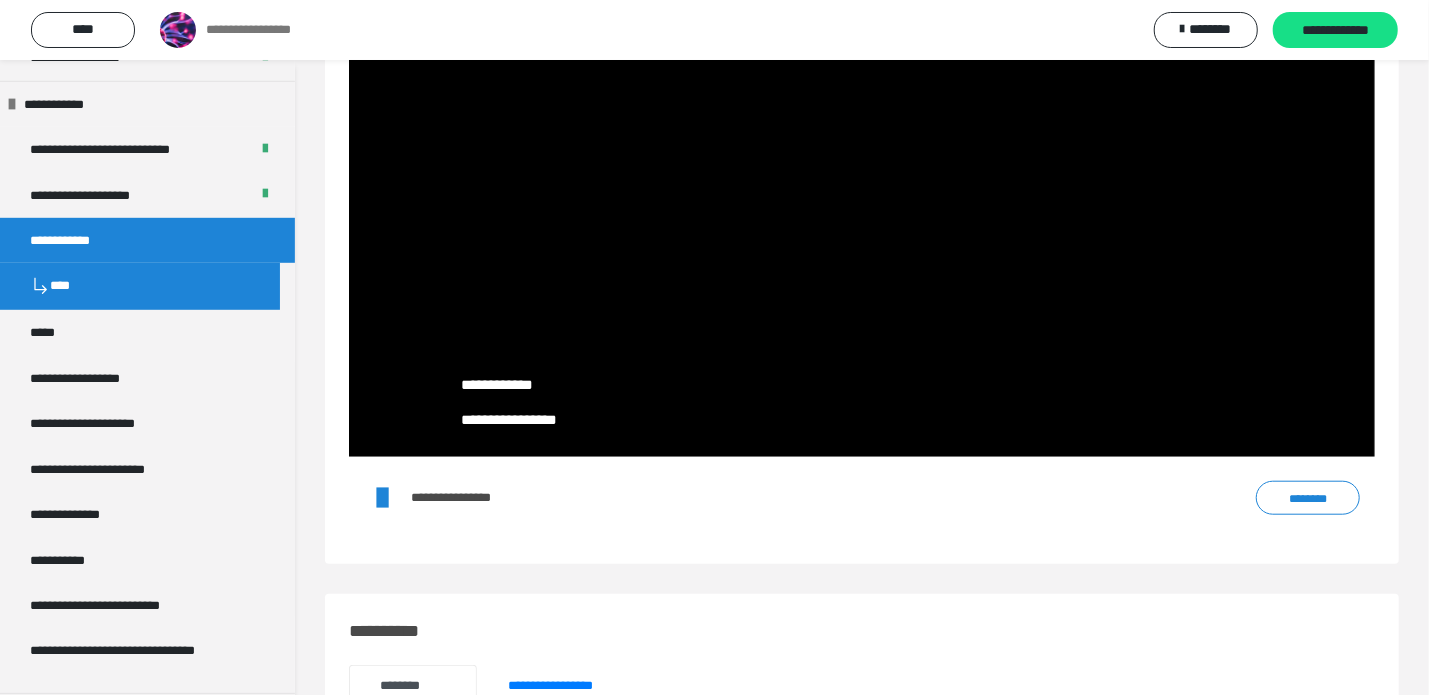 scroll, scrollTop: 842, scrollLeft: 0, axis: vertical 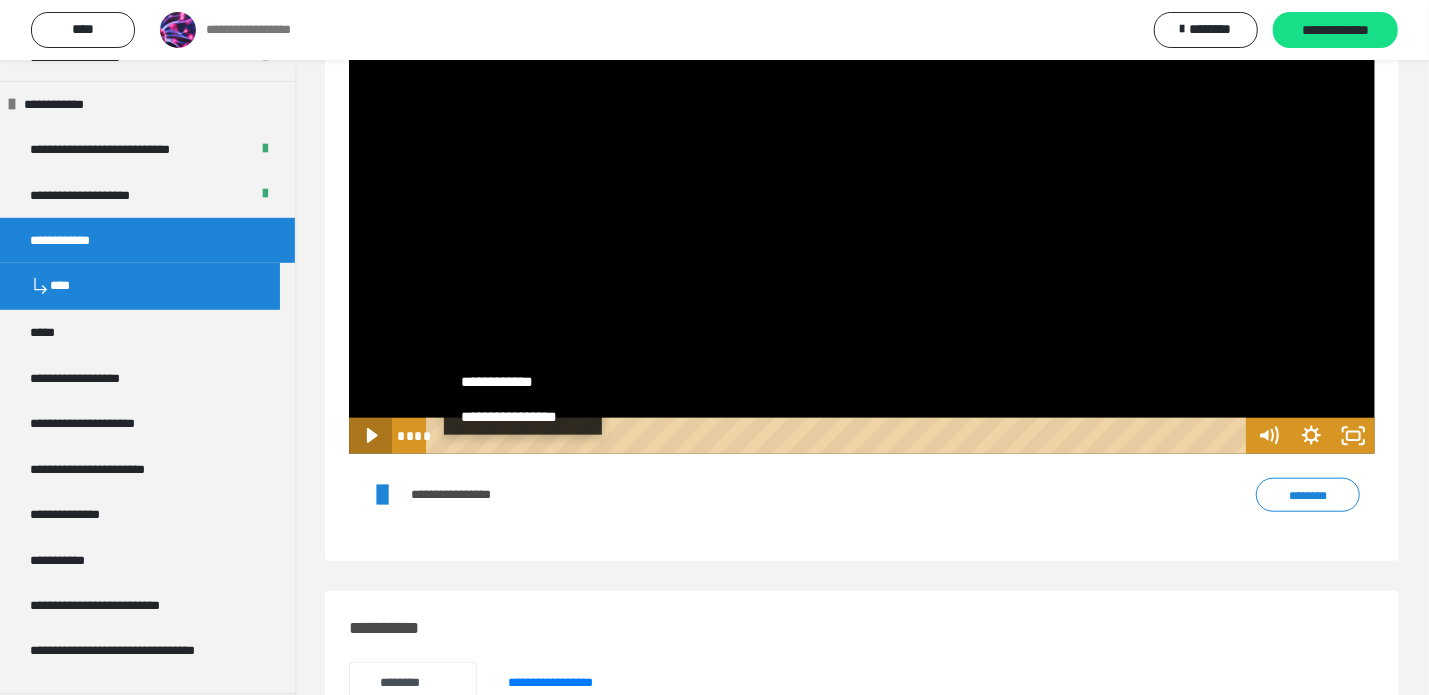 click 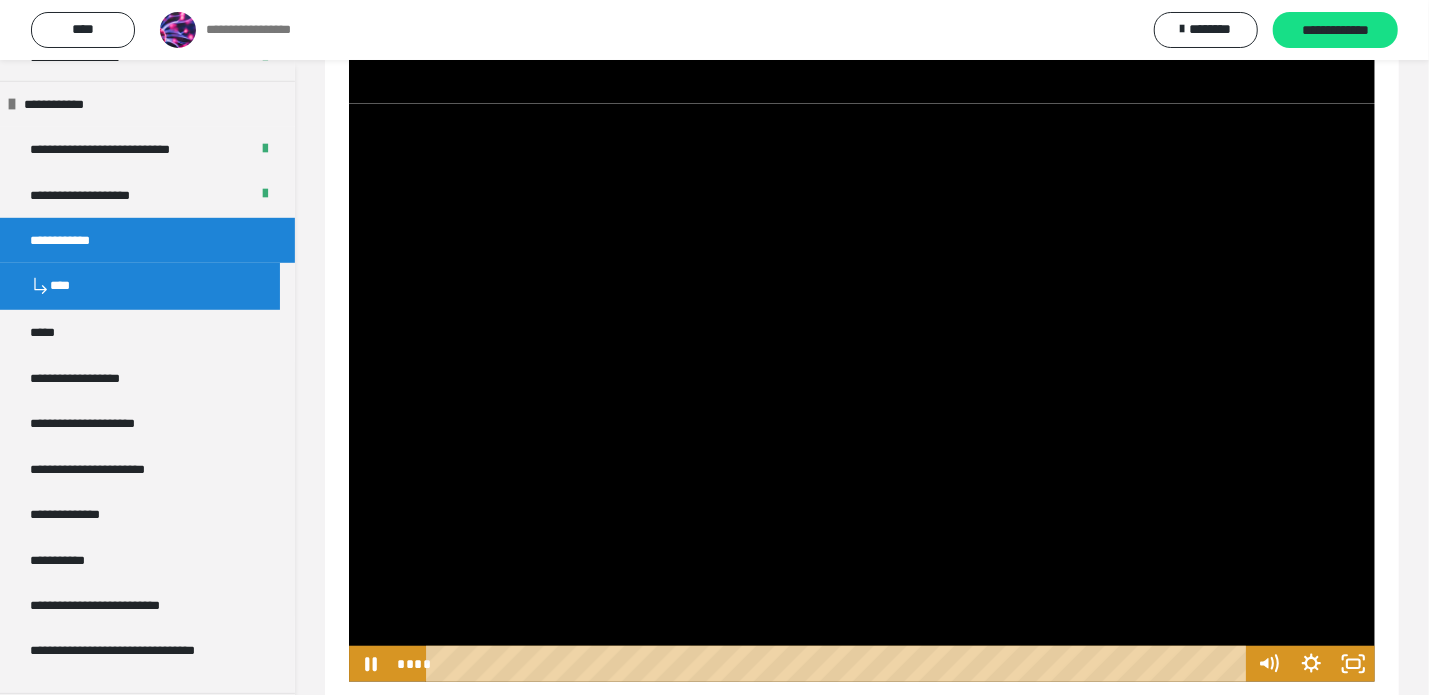 scroll, scrollTop: 627, scrollLeft: 0, axis: vertical 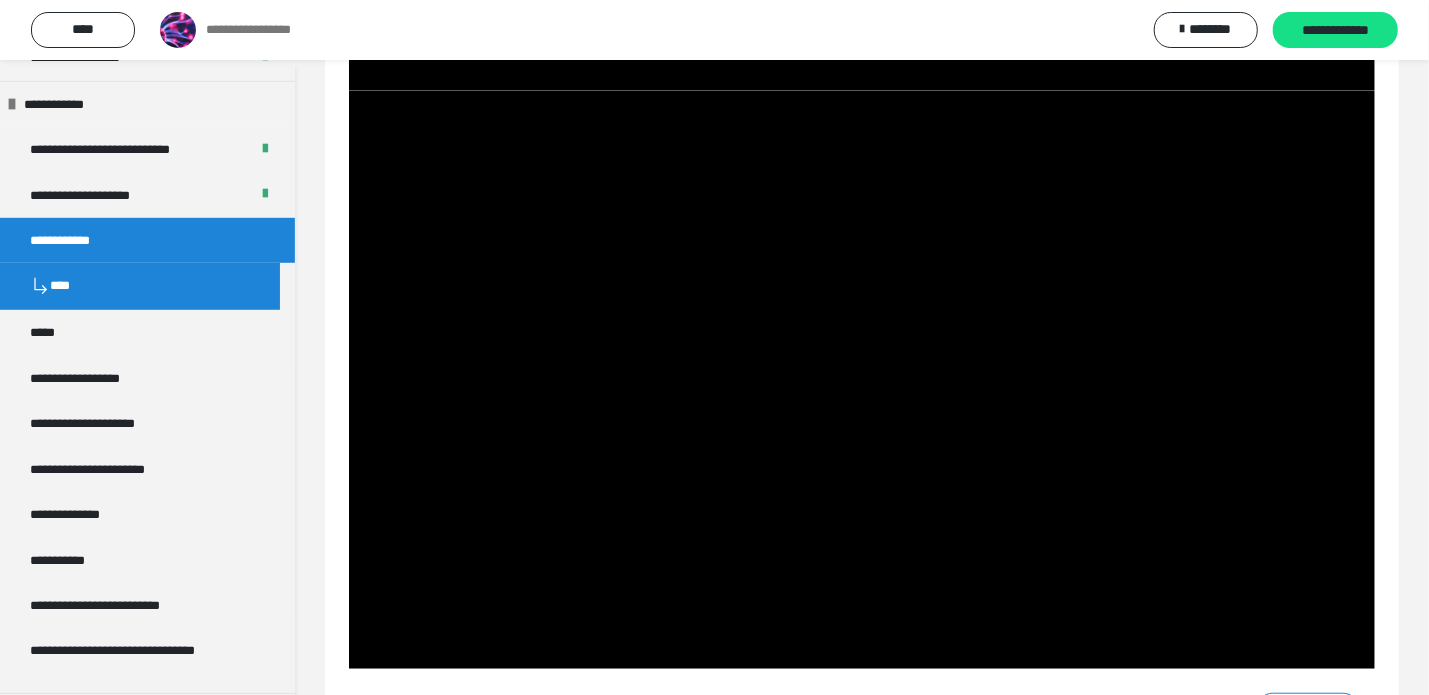 click at bounding box center [862, 379] 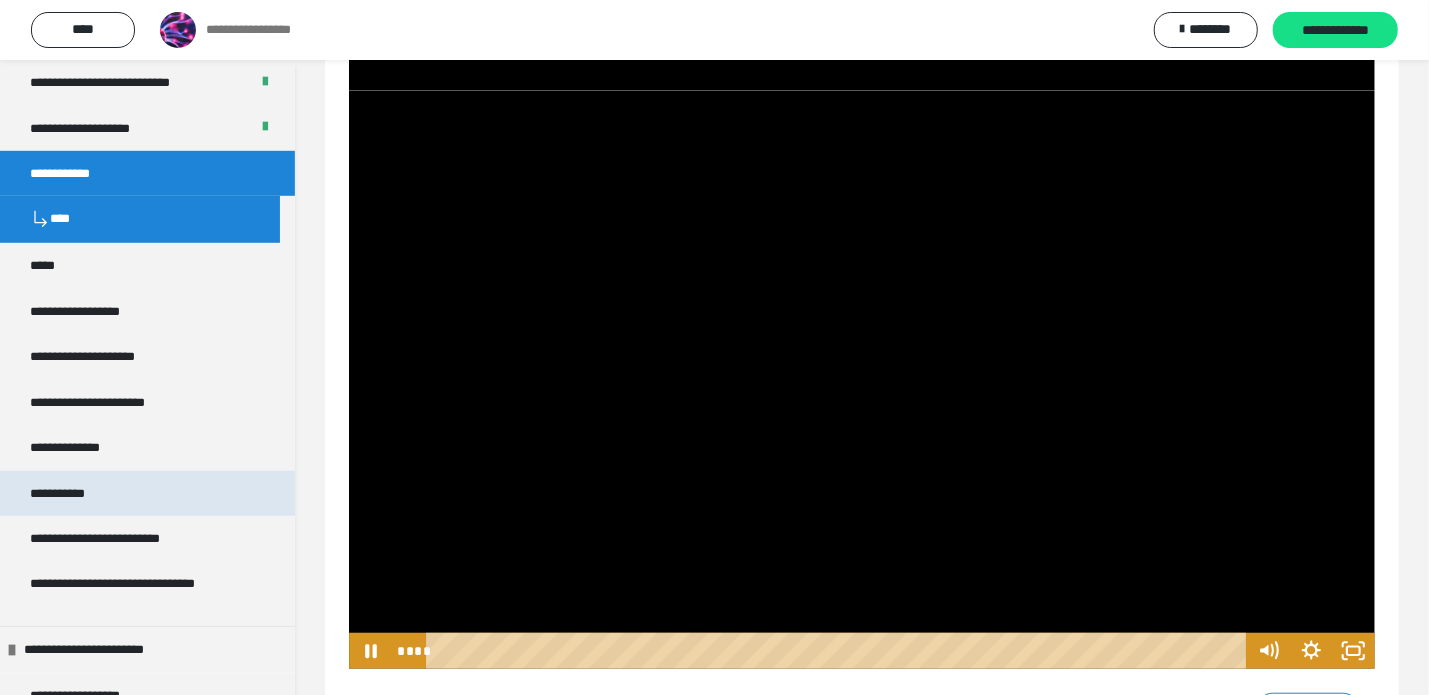scroll, scrollTop: 784, scrollLeft: 0, axis: vertical 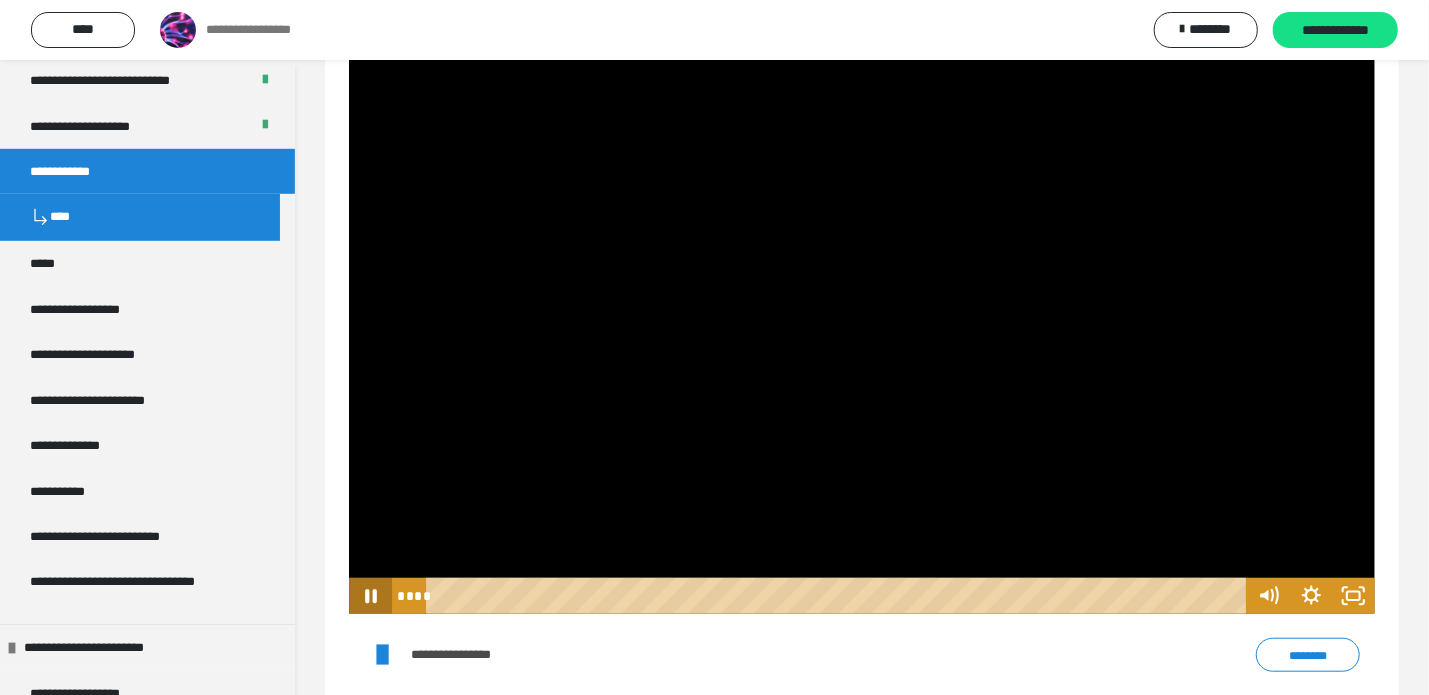 click 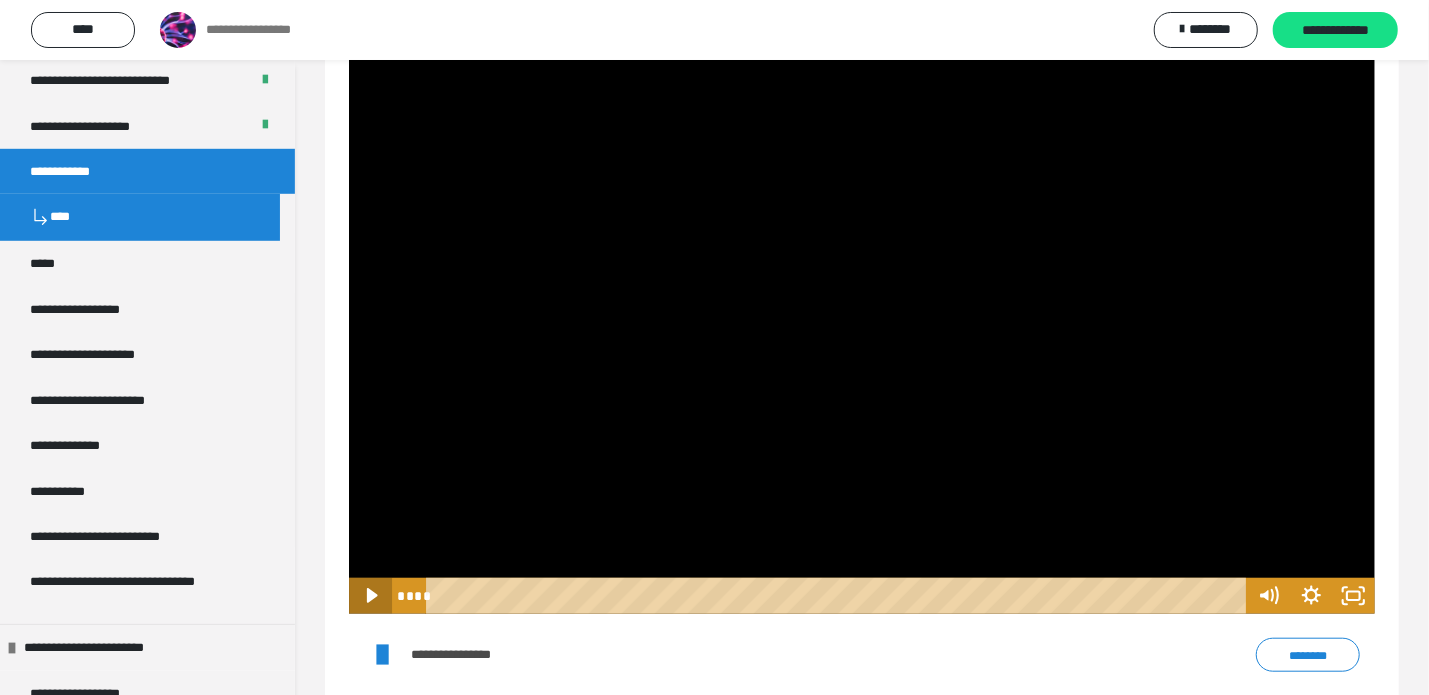 click 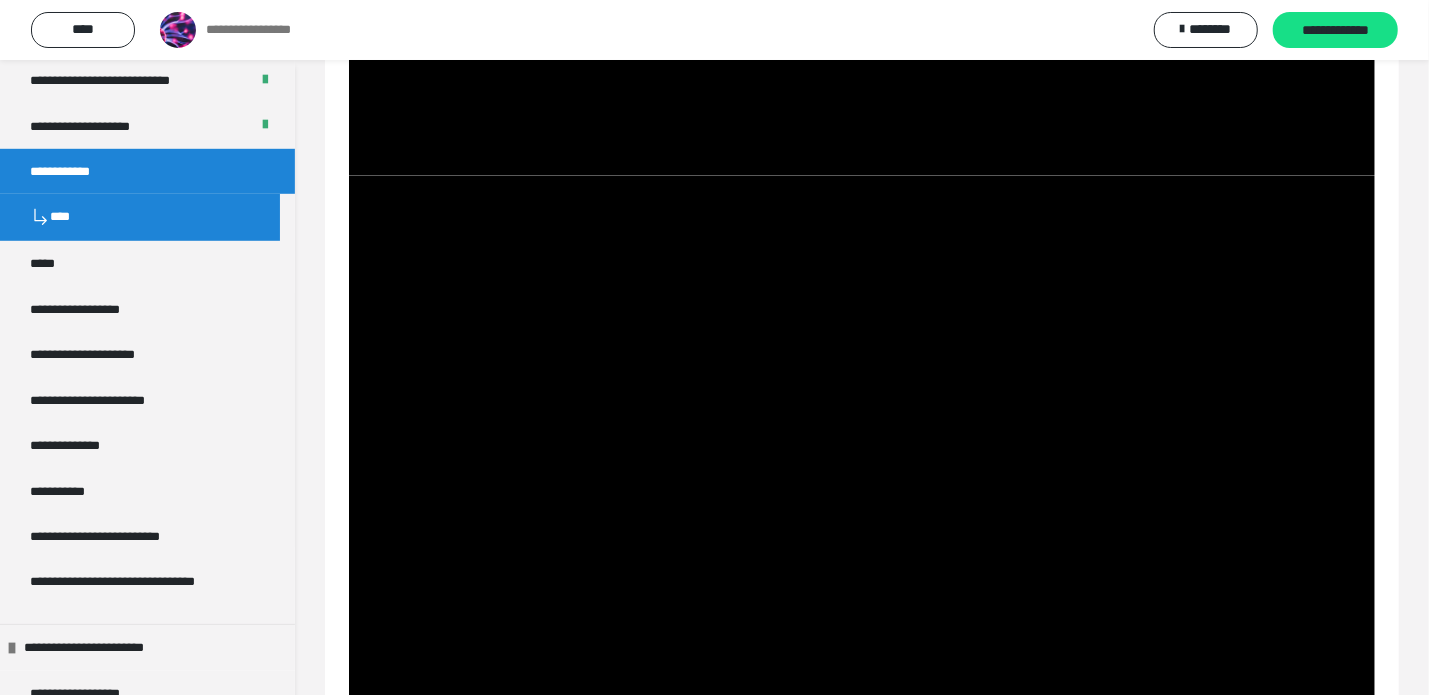 scroll, scrollTop: 529, scrollLeft: 0, axis: vertical 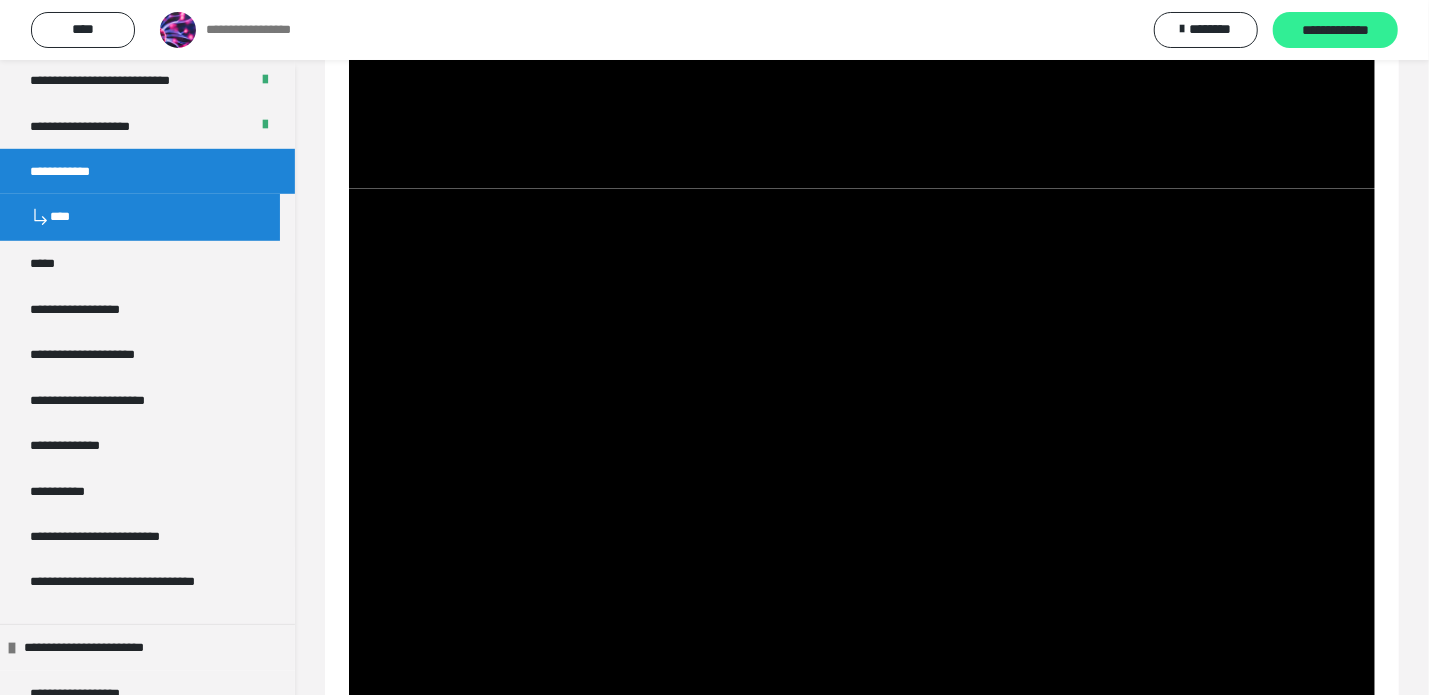 click on "**********" at bounding box center [1335, 31] 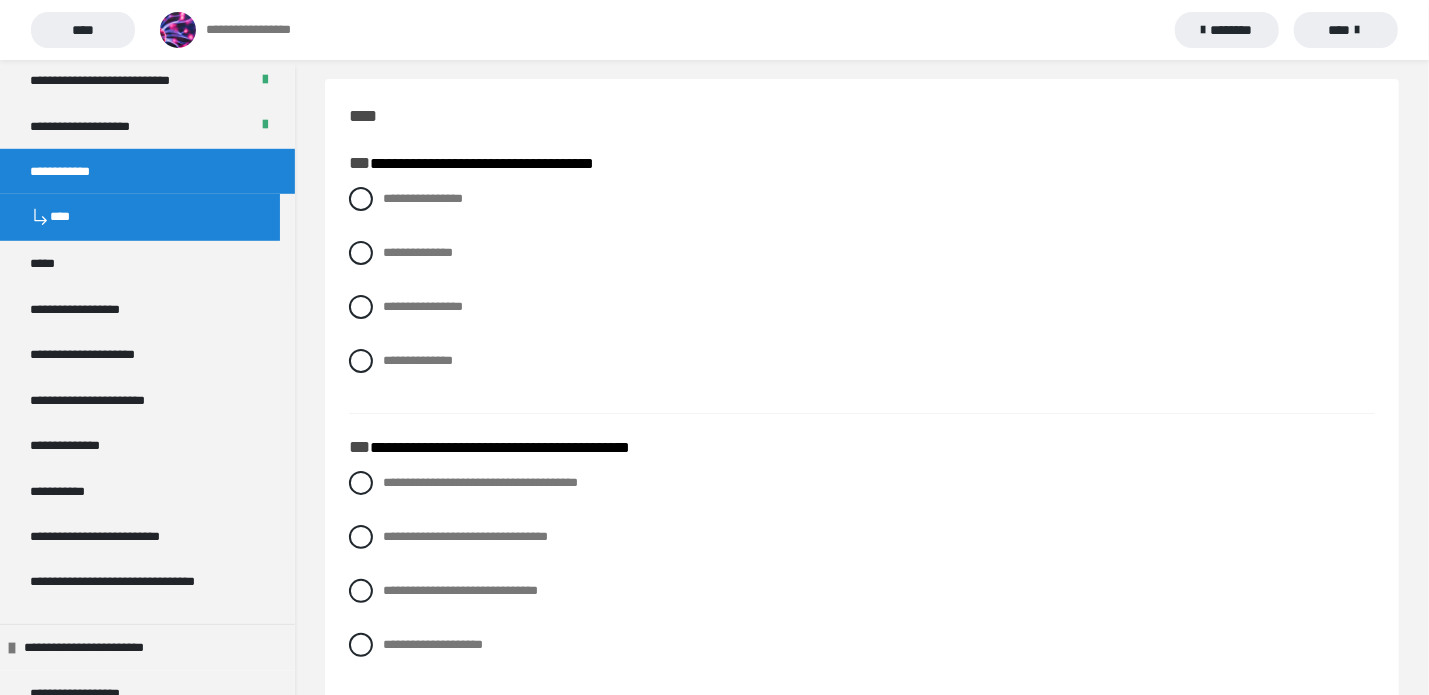 scroll, scrollTop: 0, scrollLeft: 0, axis: both 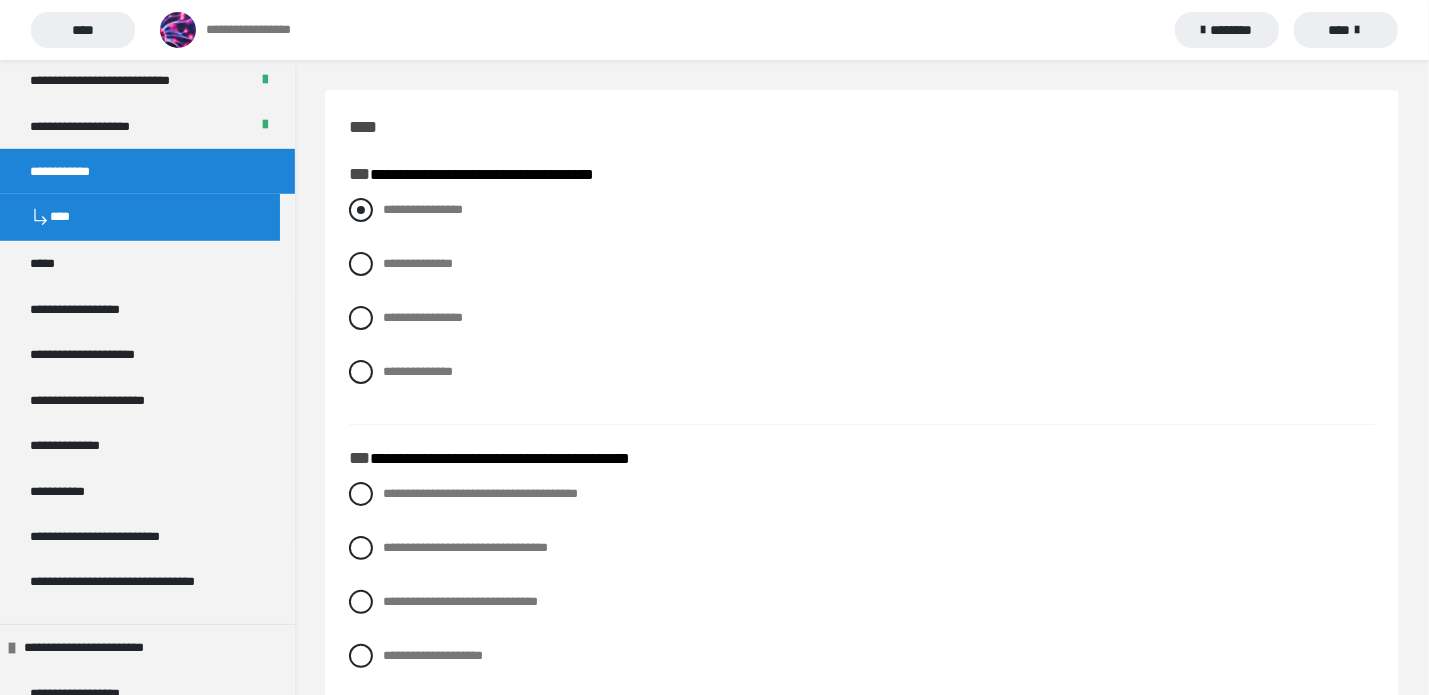 click at bounding box center [361, 210] 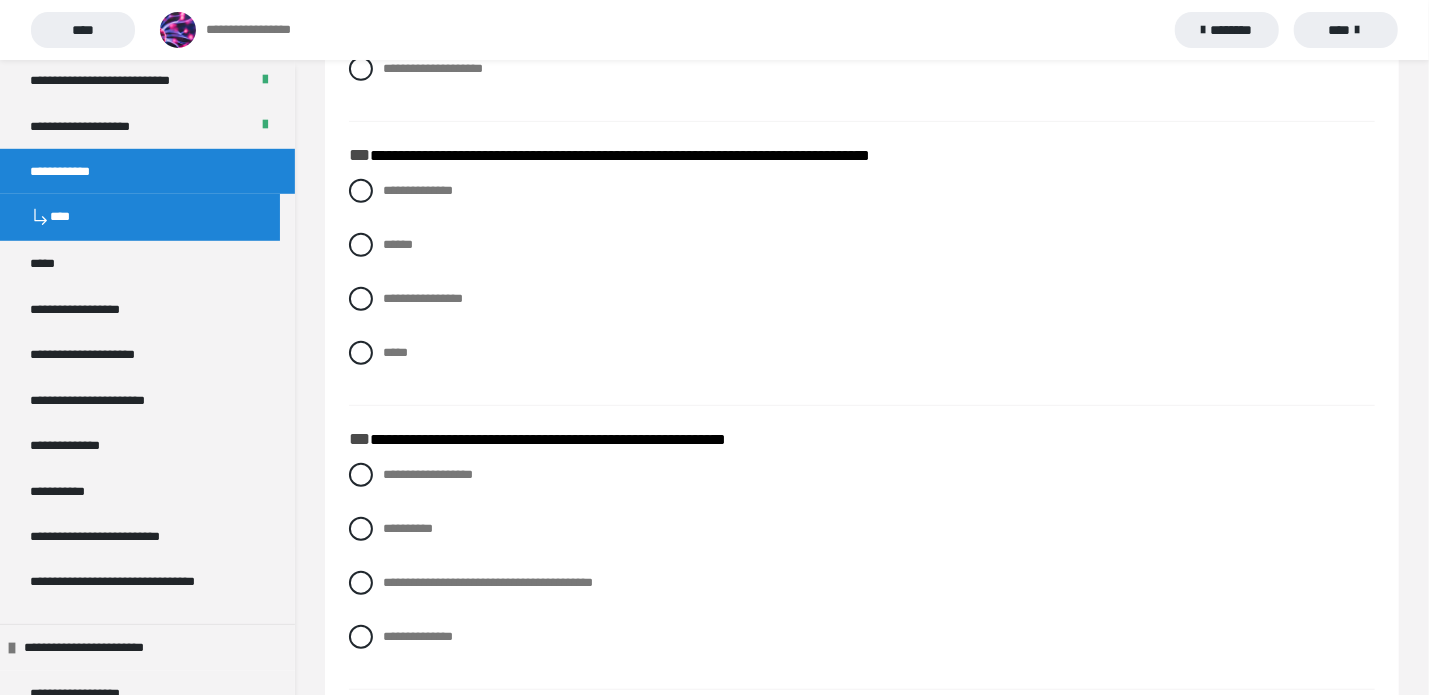 scroll, scrollTop: 585, scrollLeft: 0, axis: vertical 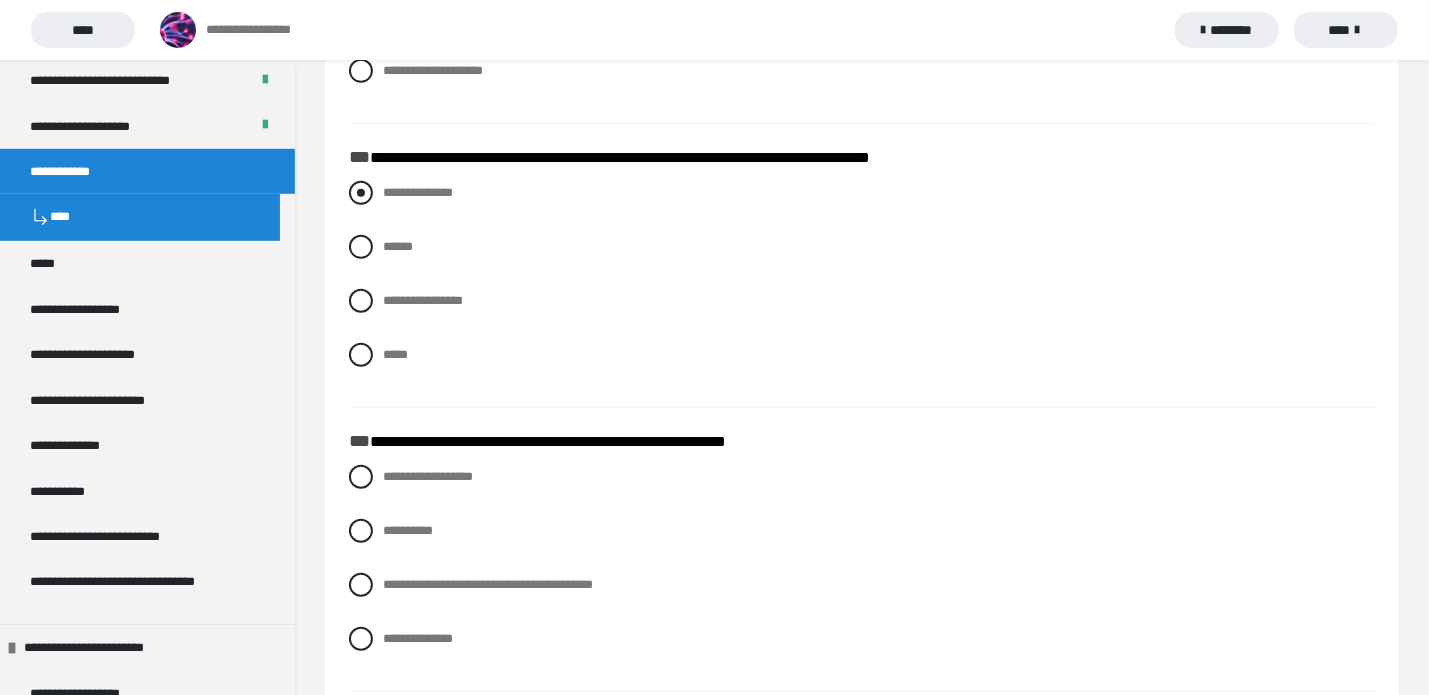click at bounding box center [361, 193] 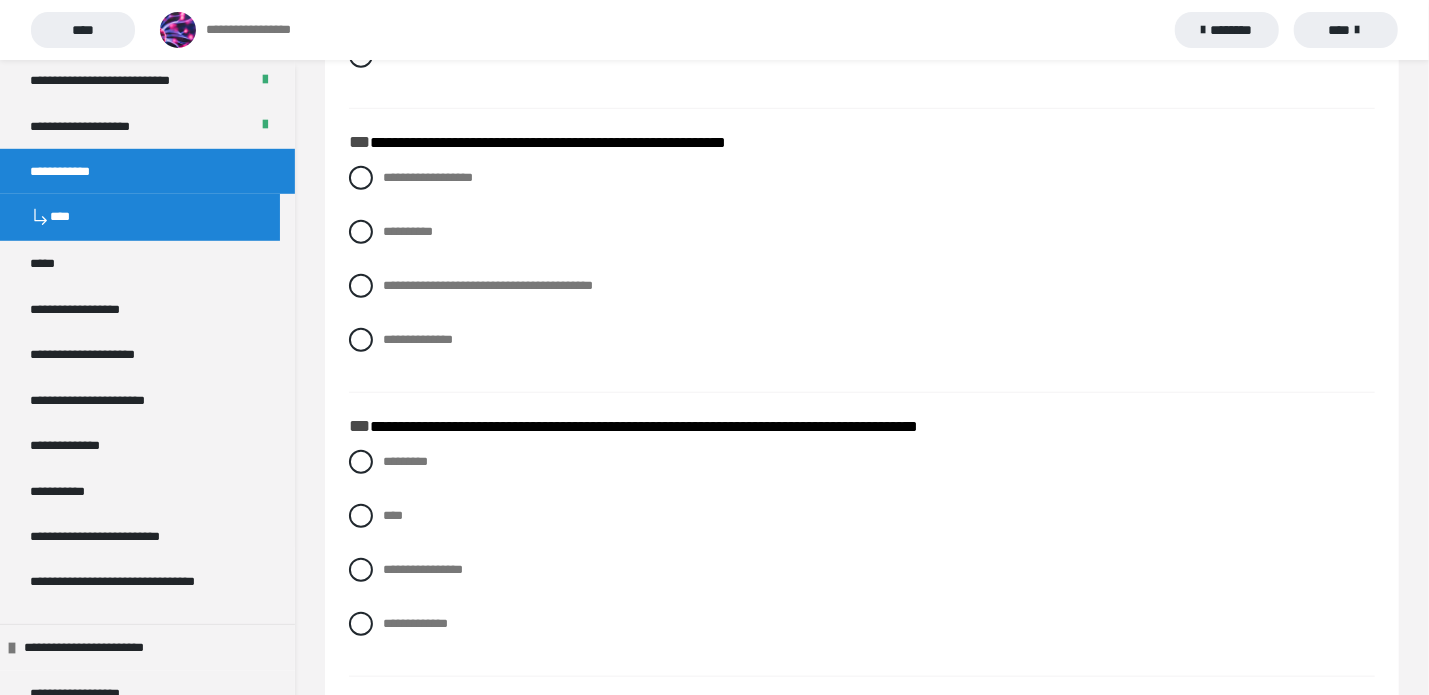 scroll, scrollTop: 884, scrollLeft: 0, axis: vertical 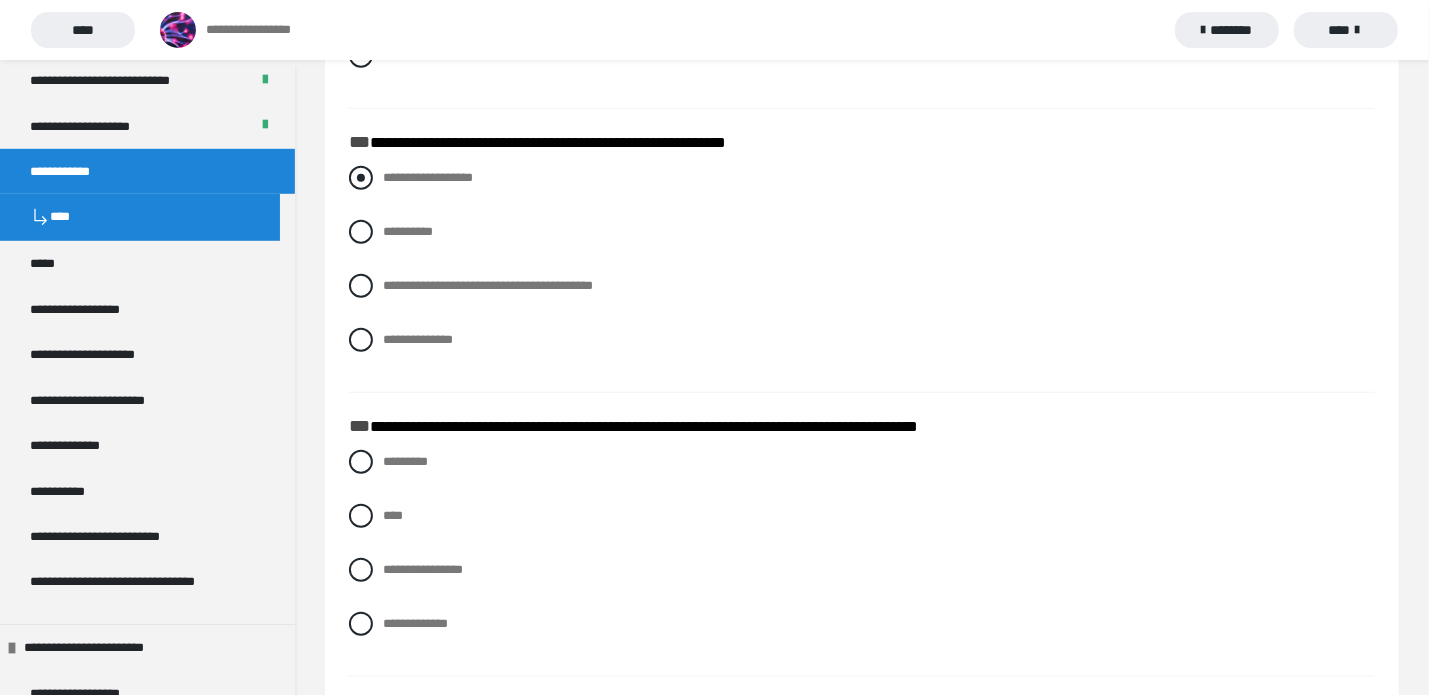 click on "**********" at bounding box center [428, 177] 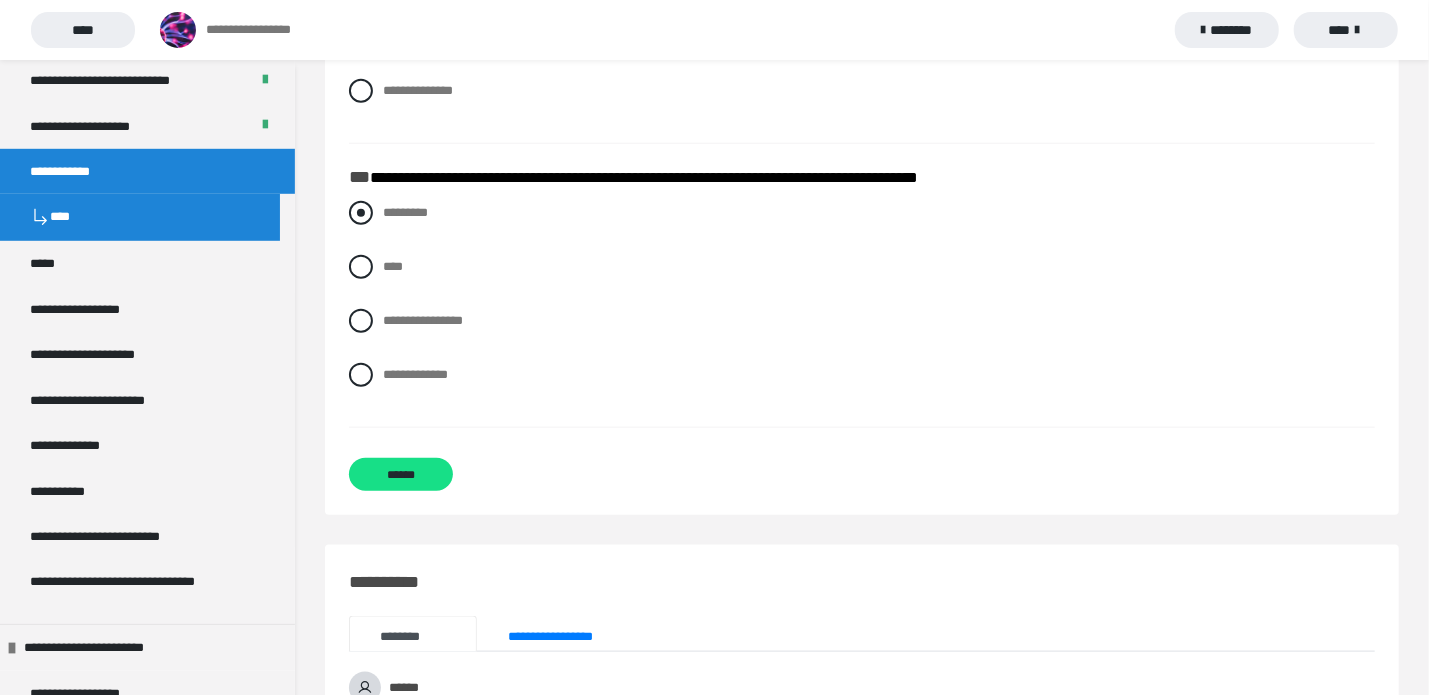 scroll, scrollTop: 1172, scrollLeft: 0, axis: vertical 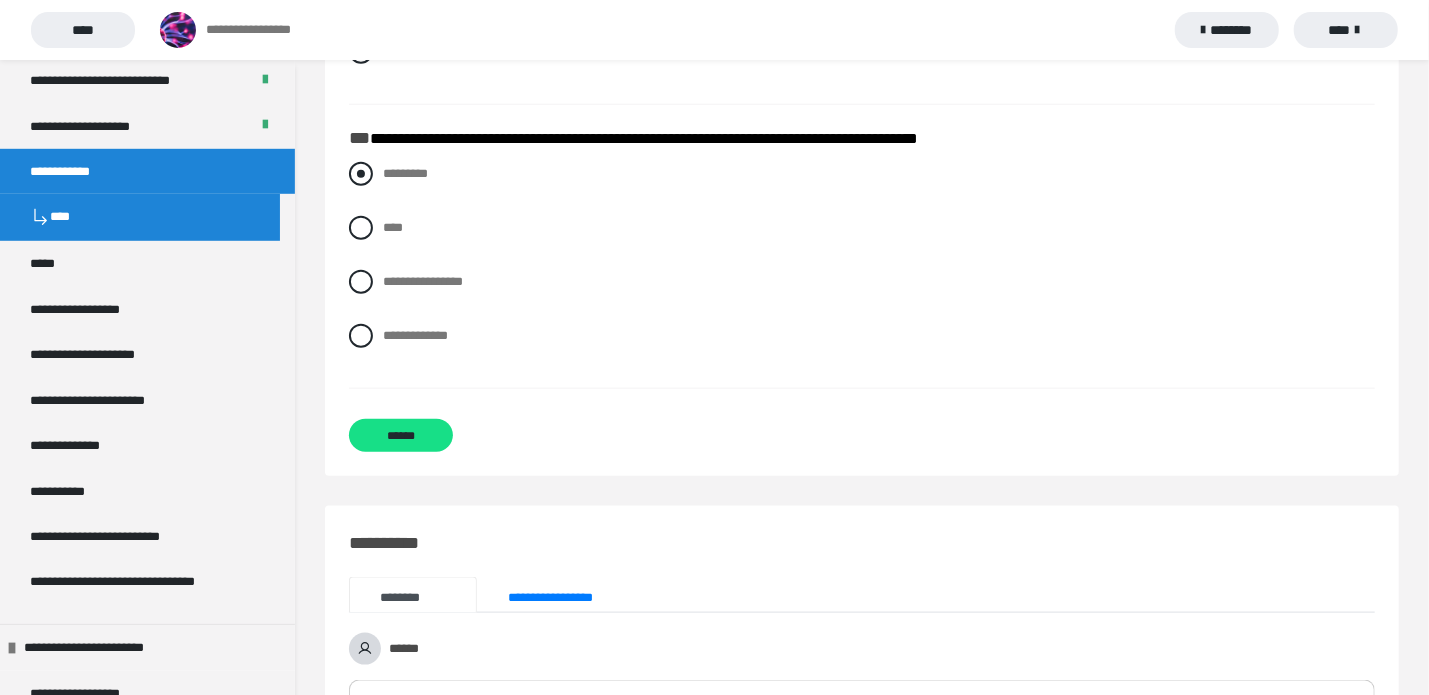 click on "*********" at bounding box center (405, 173) 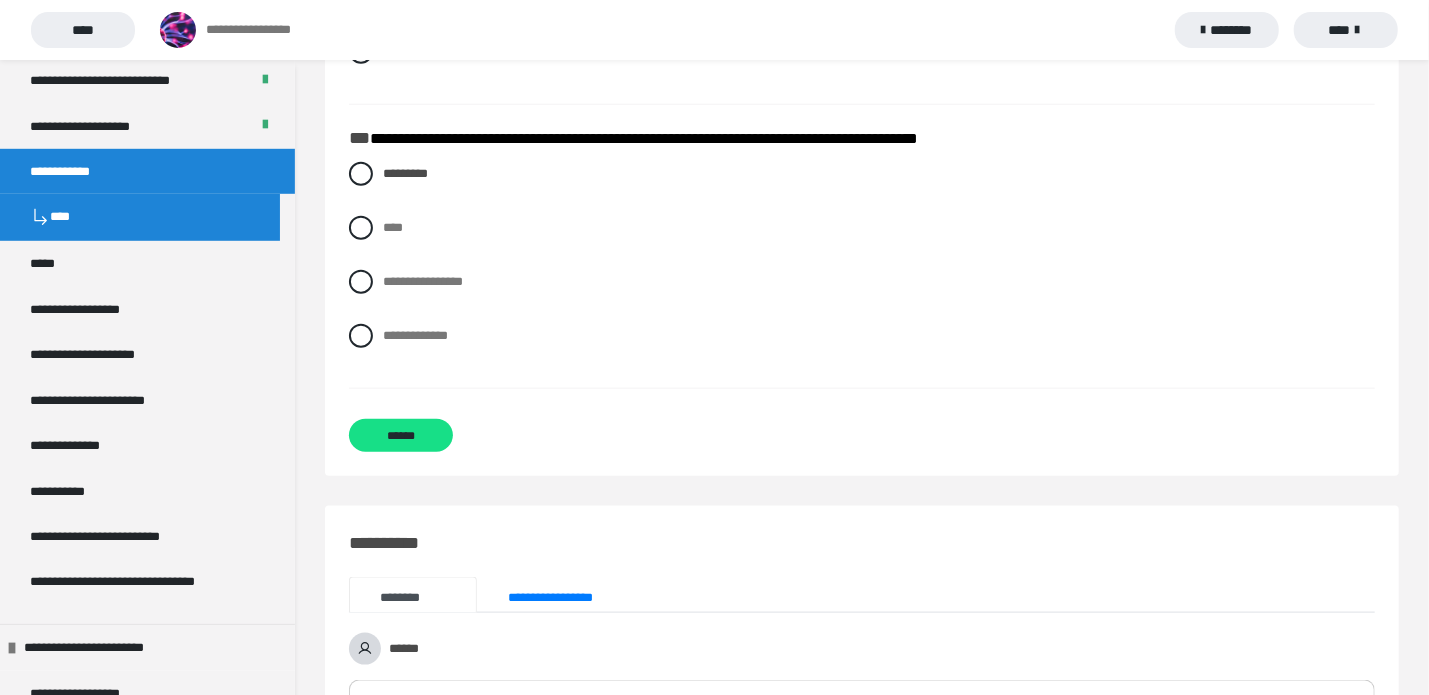 scroll, scrollTop: 1187, scrollLeft: 0, axis: vertical 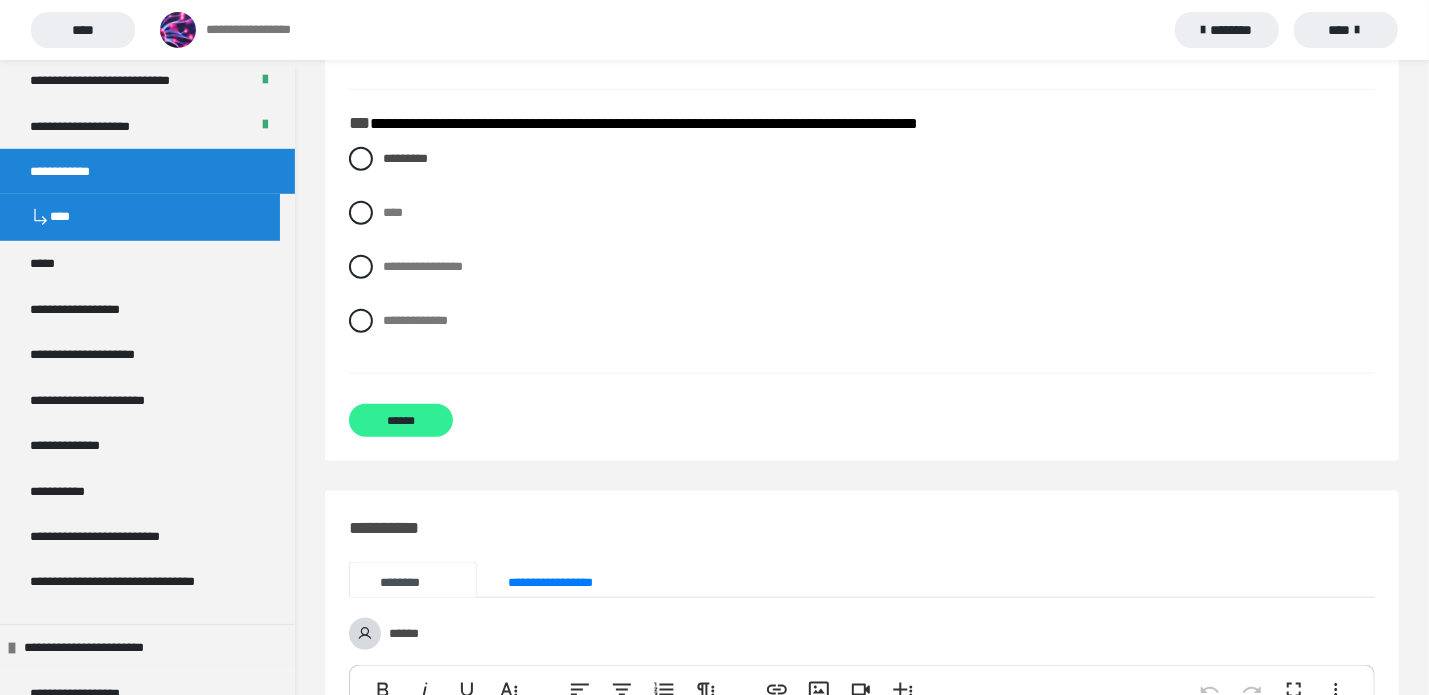 click on "******" at bounding box center (401, 420) 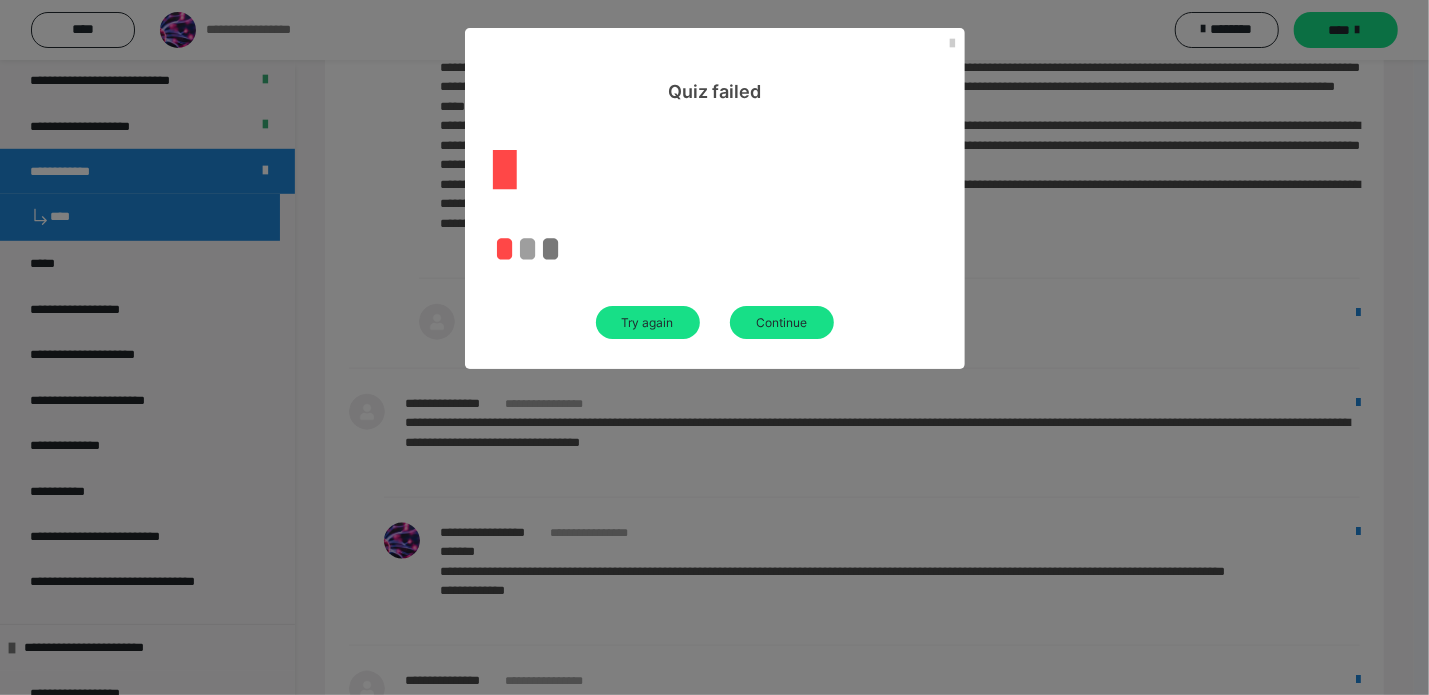 scroll, scrollTop: 0, scrollLeft: 0, axis: both 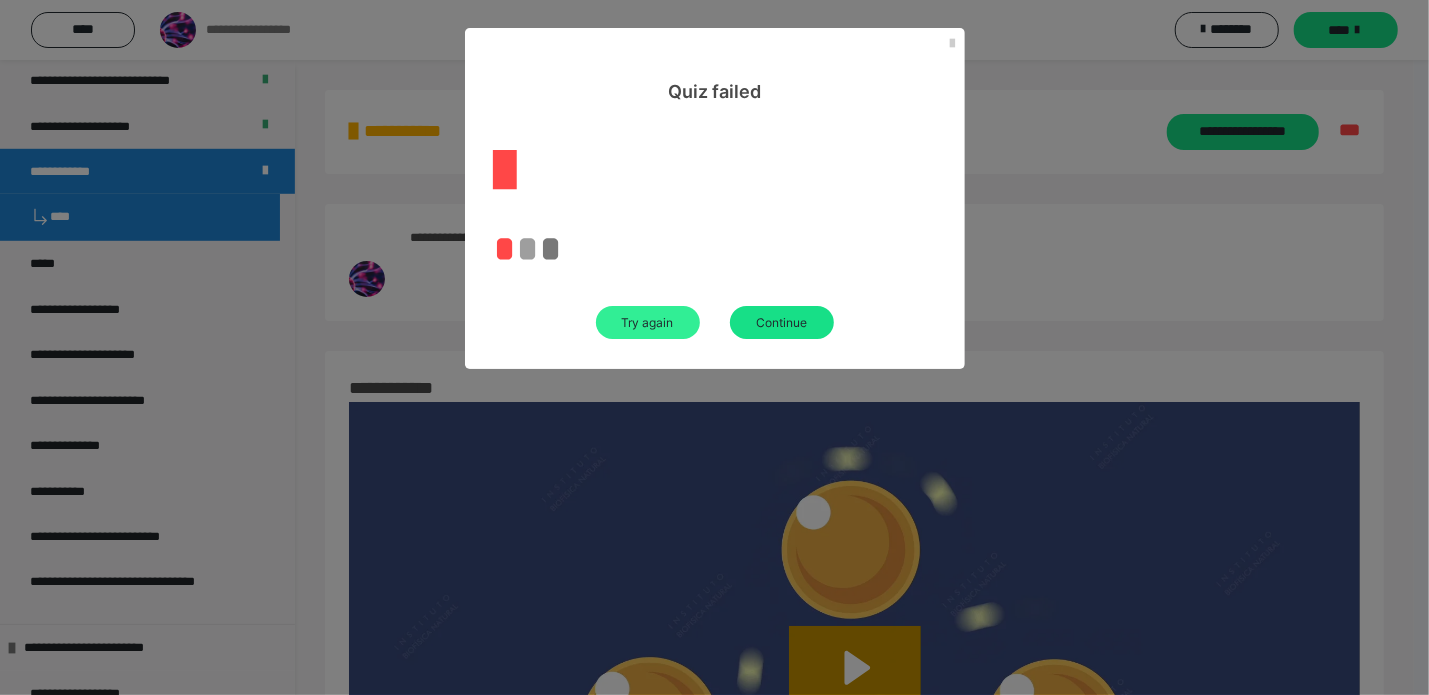 click on "Try again" at bounding box center [648, 322] 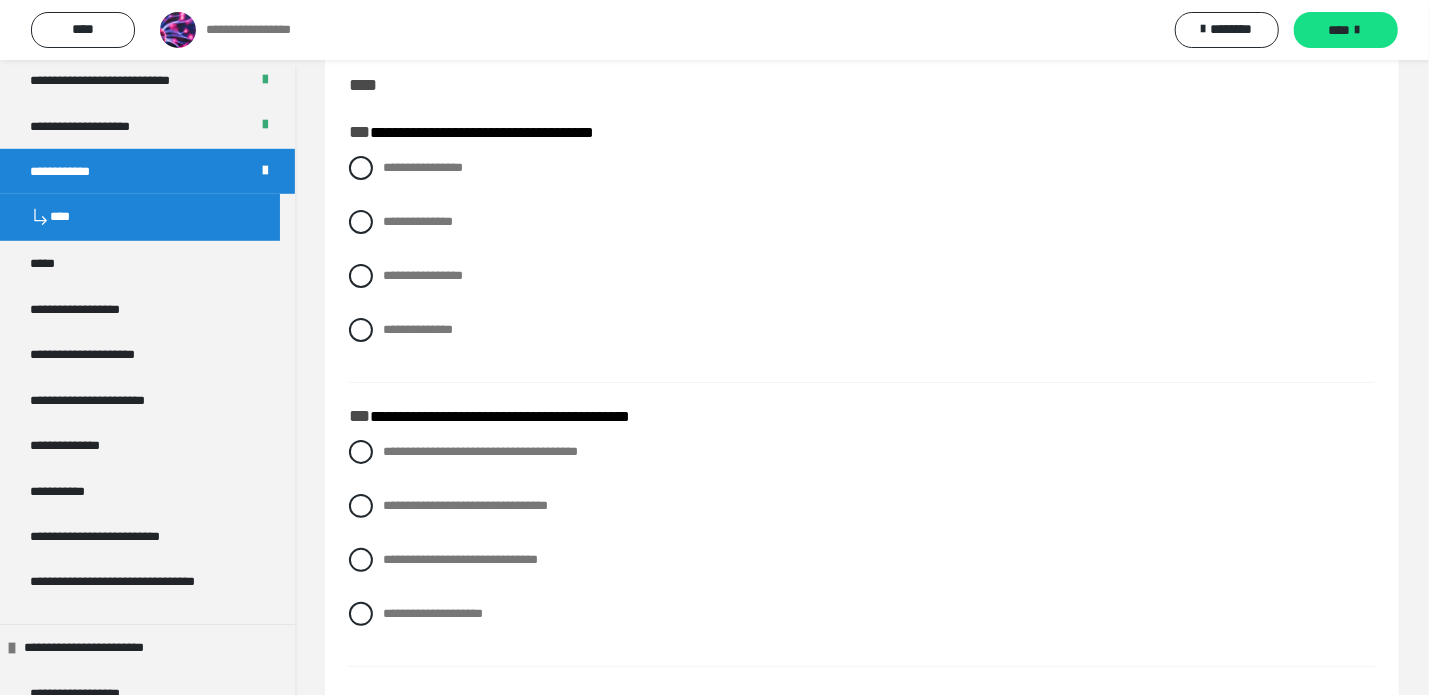 scroll, scrollTop: 0, scrollLeft: 0, axis: both 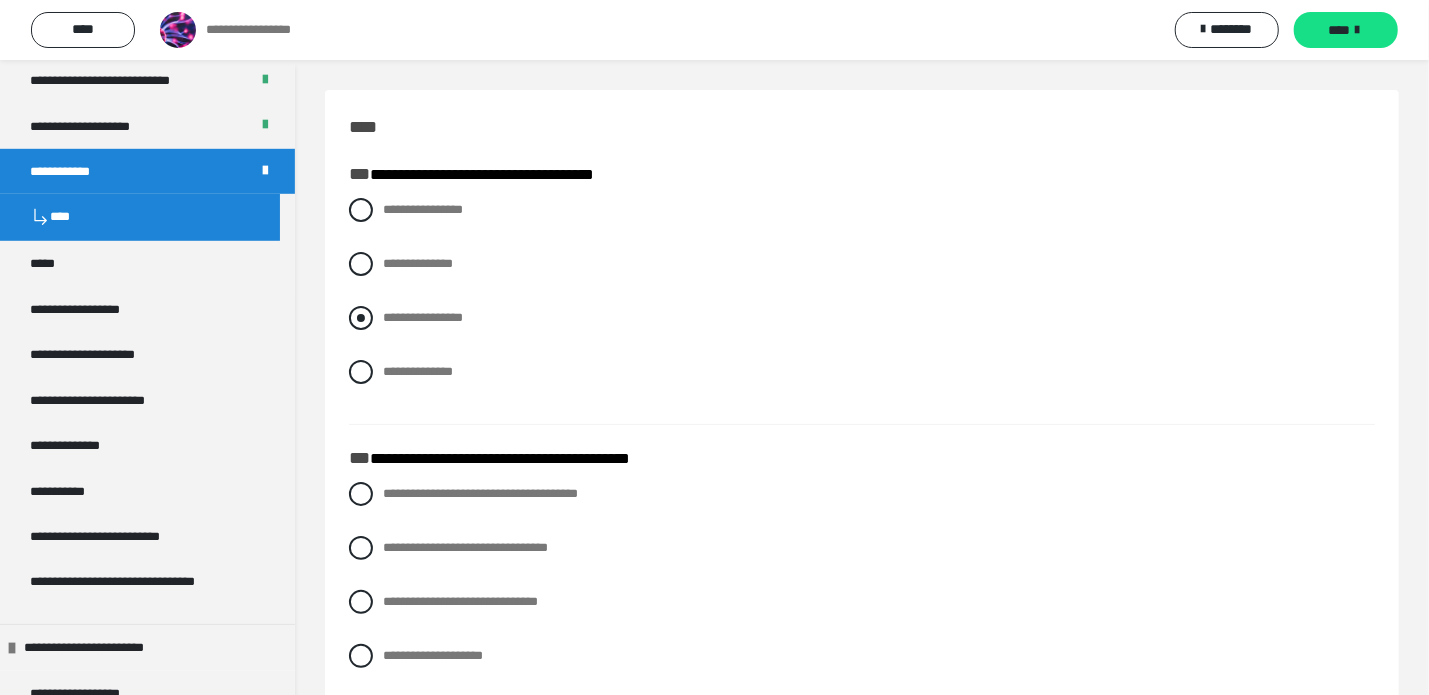 click at bounding box center [361, 318] 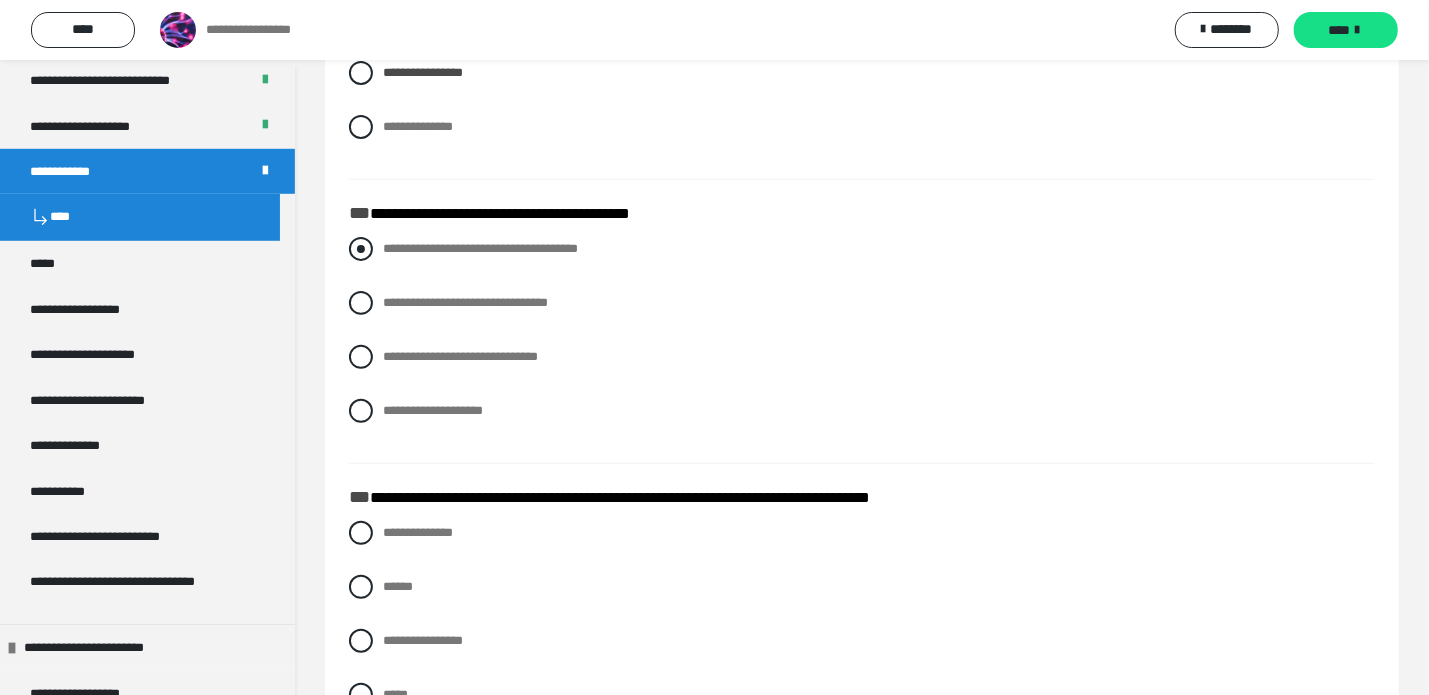 scroll, scrollTop: 257, scrollLeft: 0, axis: vertical 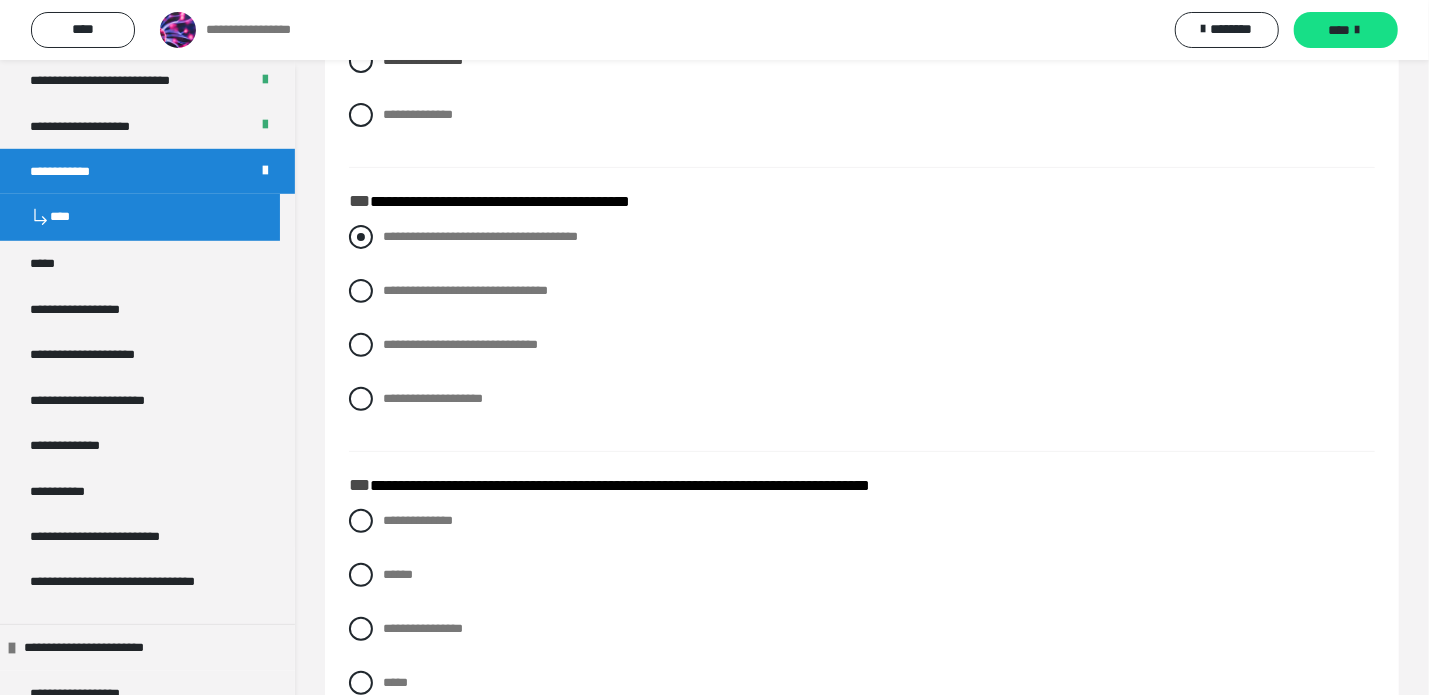 click on "**********" at bounding box center (862, 237) 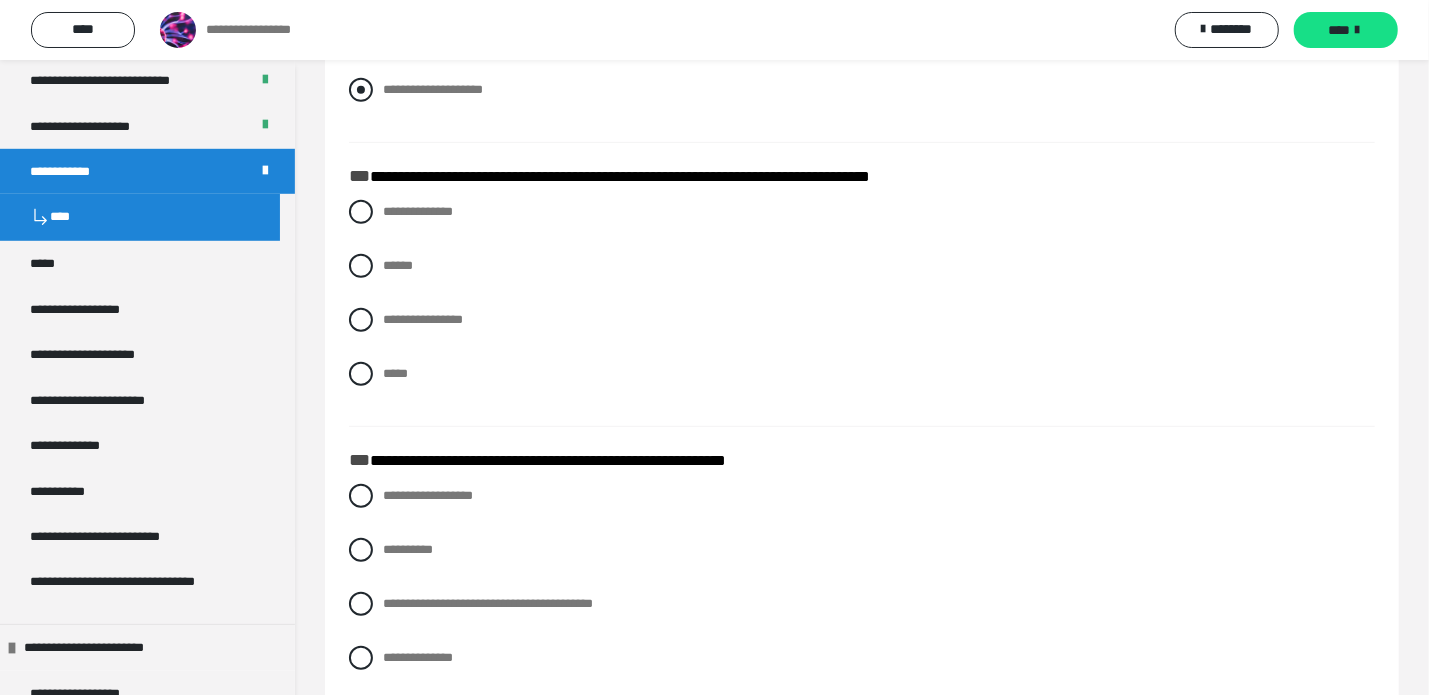 scroll, scrollTop: 567, scrollLeft: 0, axis: vertical 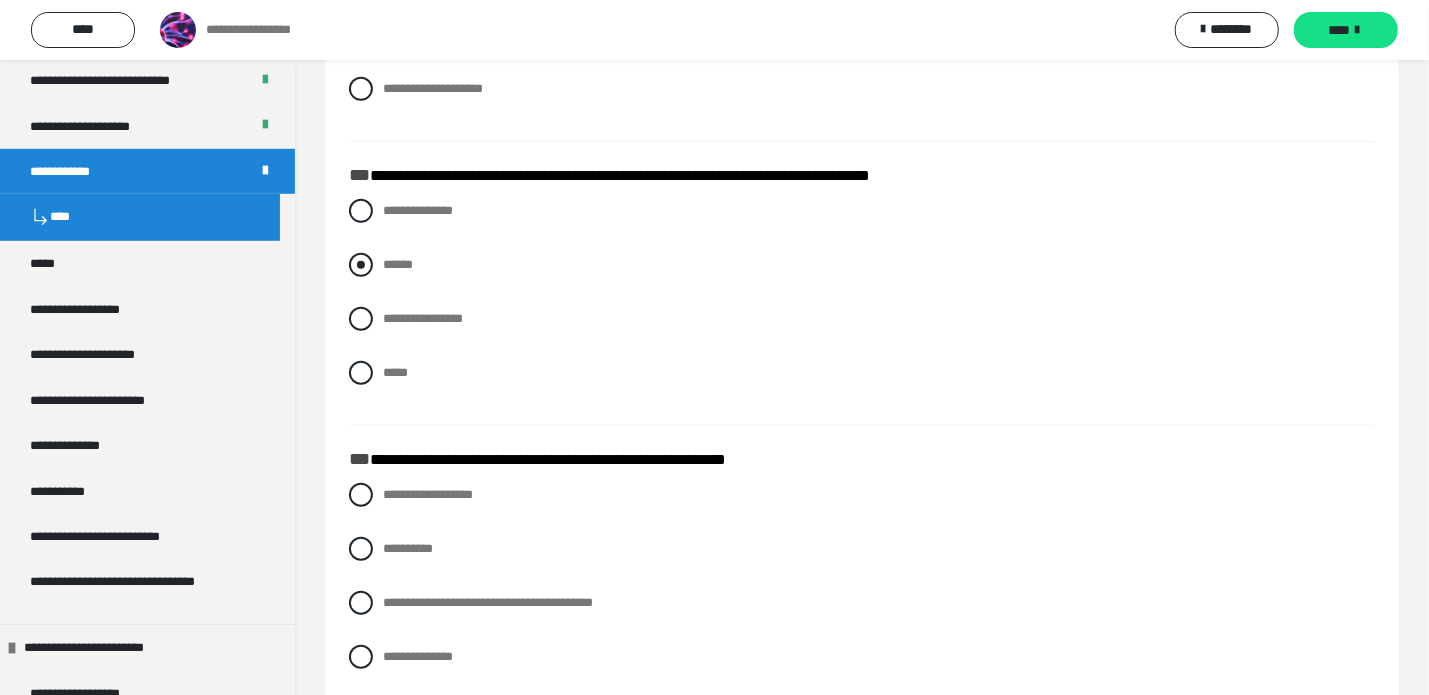 click on "******" at bounding box center [862, 265] 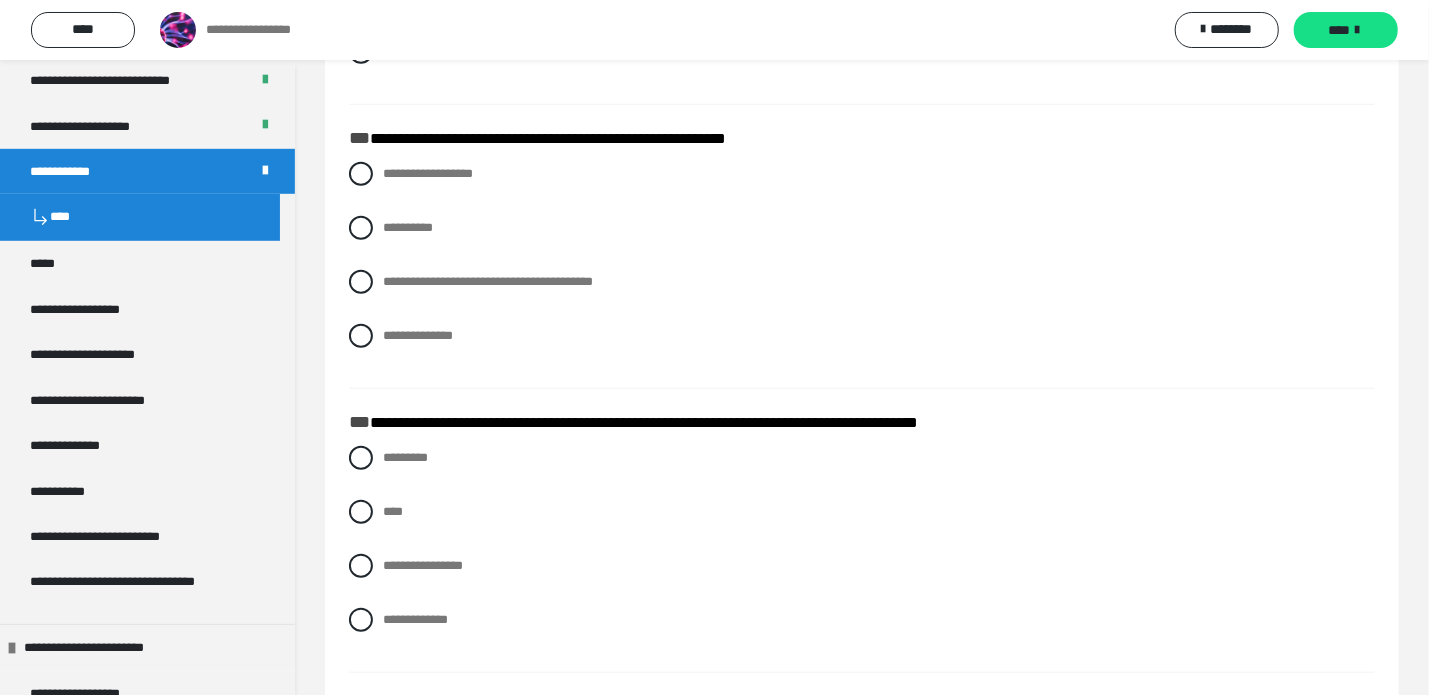 scroll, scrollTop: 890, scrollLeft: 0, axis: vertical 